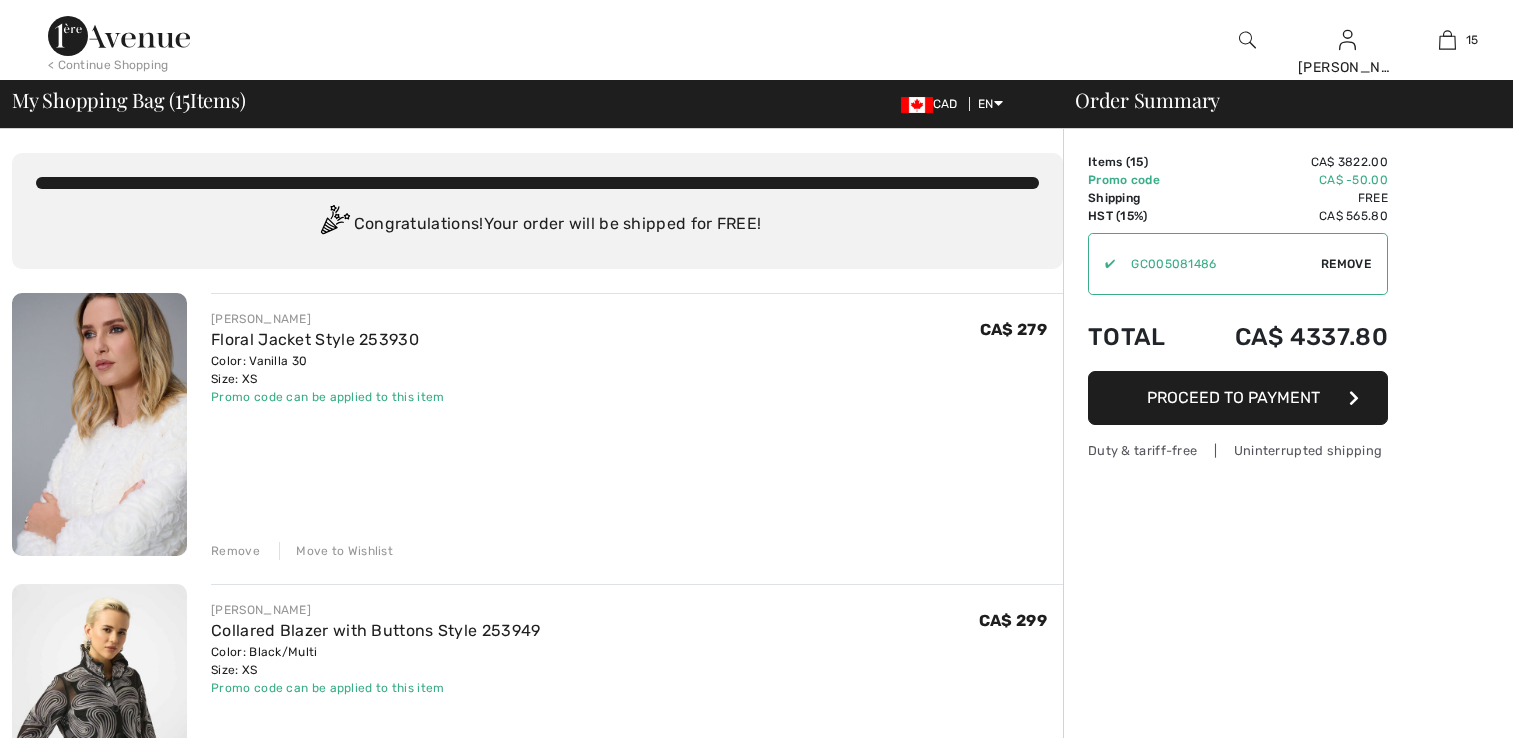 scroll, scrollTop: 0, scrollLeft: 0, axis: both 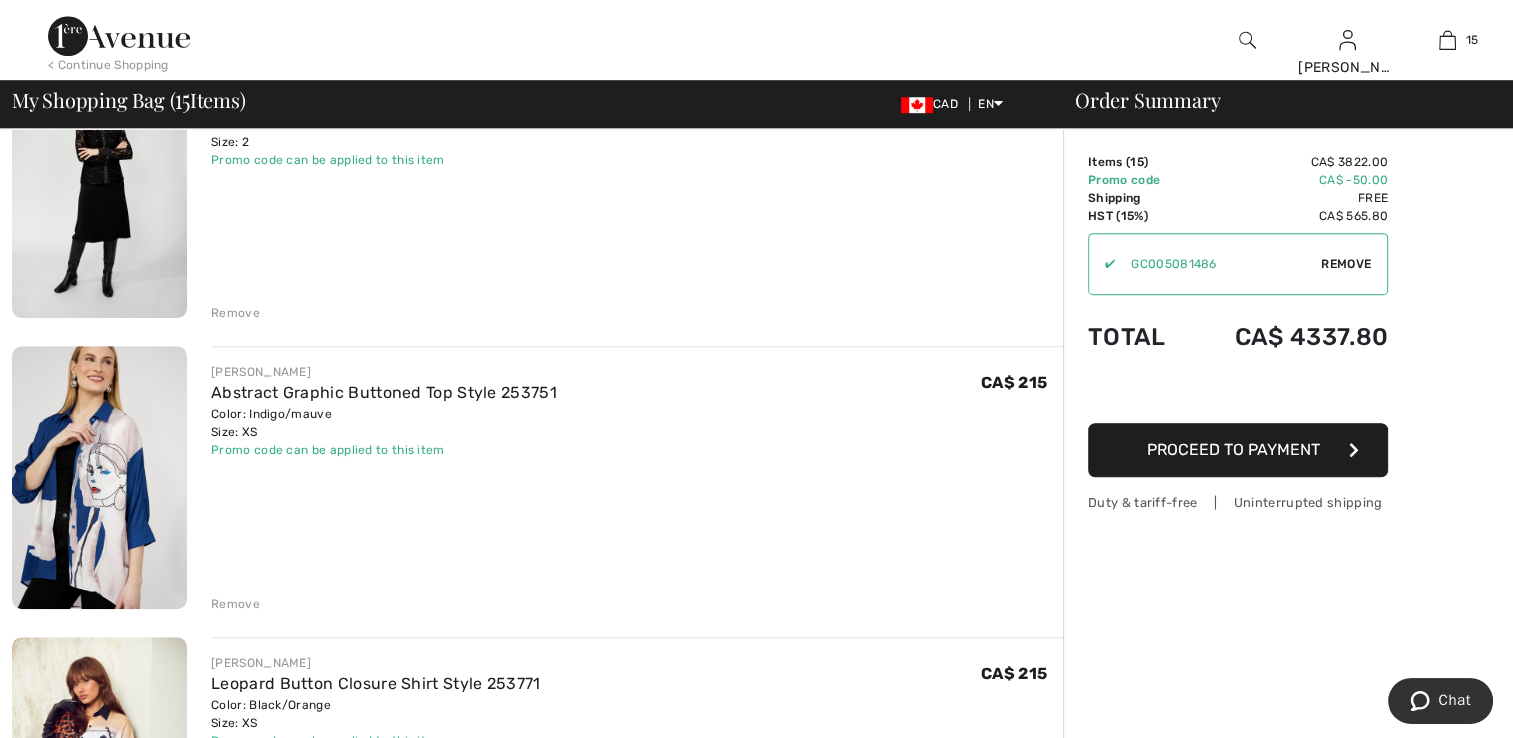 click on "Remove" at bounding box center (235, 313) 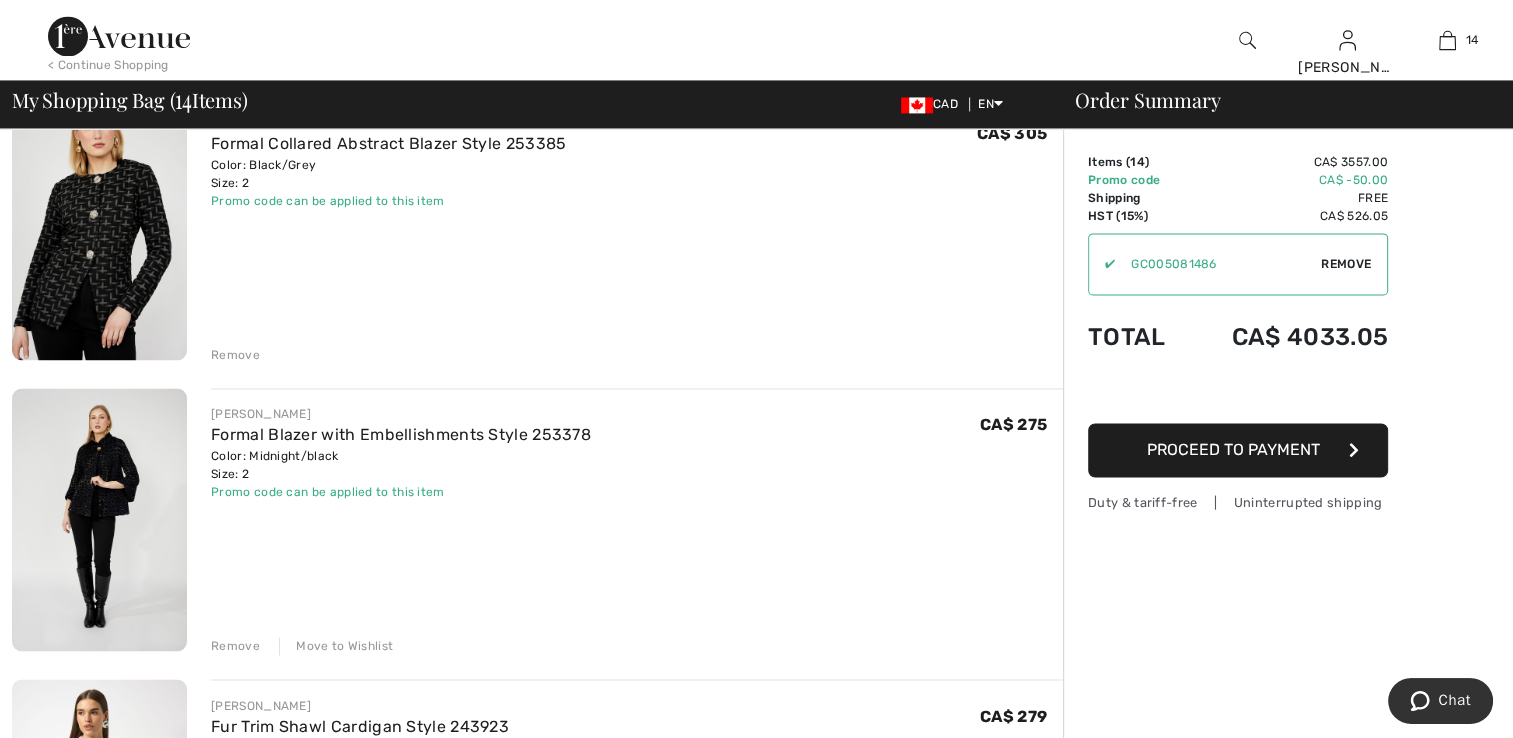 scroll, scrollTop: 3150, scrollLeft: 0, axis: vertical 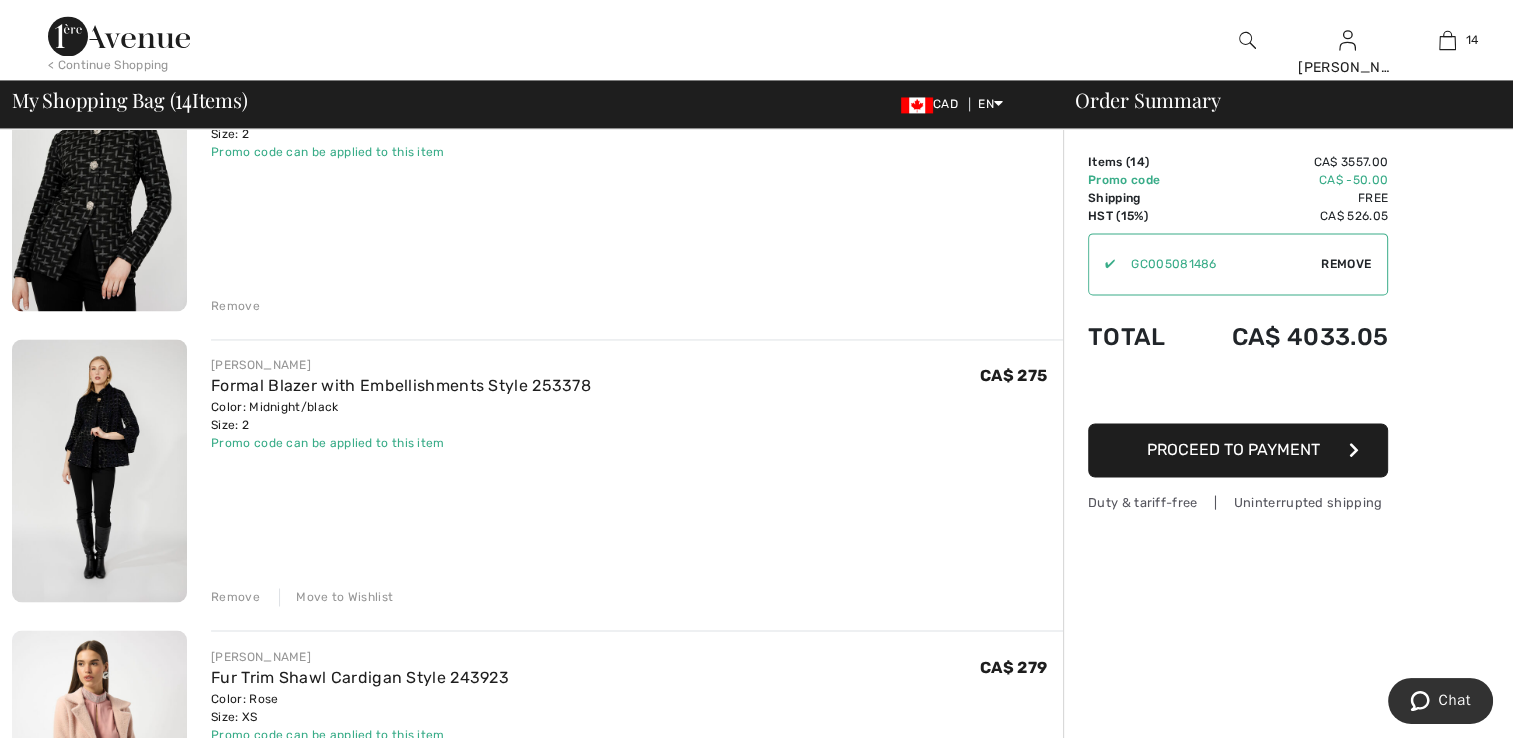 click at bounding box center [99, 470] 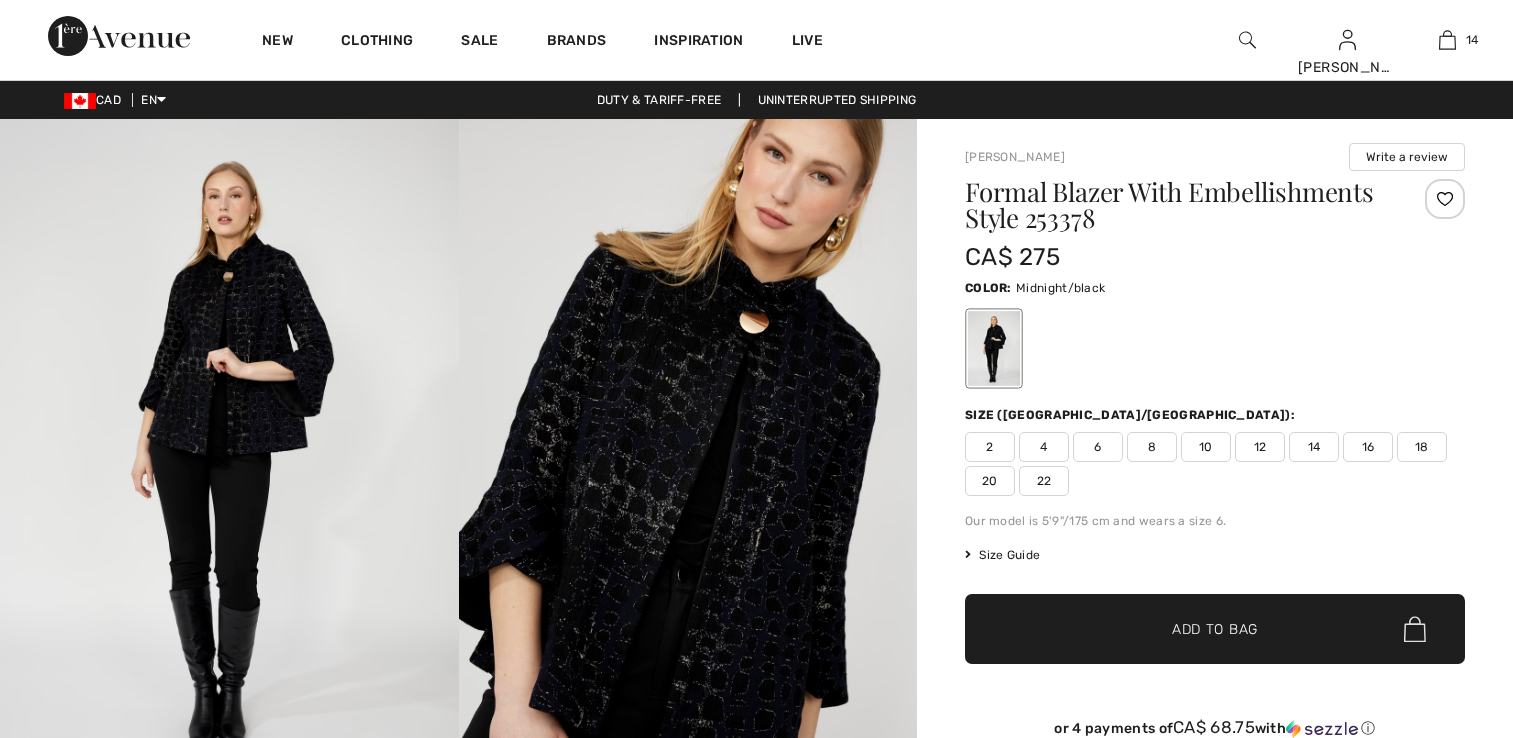 scroll, scrollTop: 0, scrollLeft: 0, axis: both 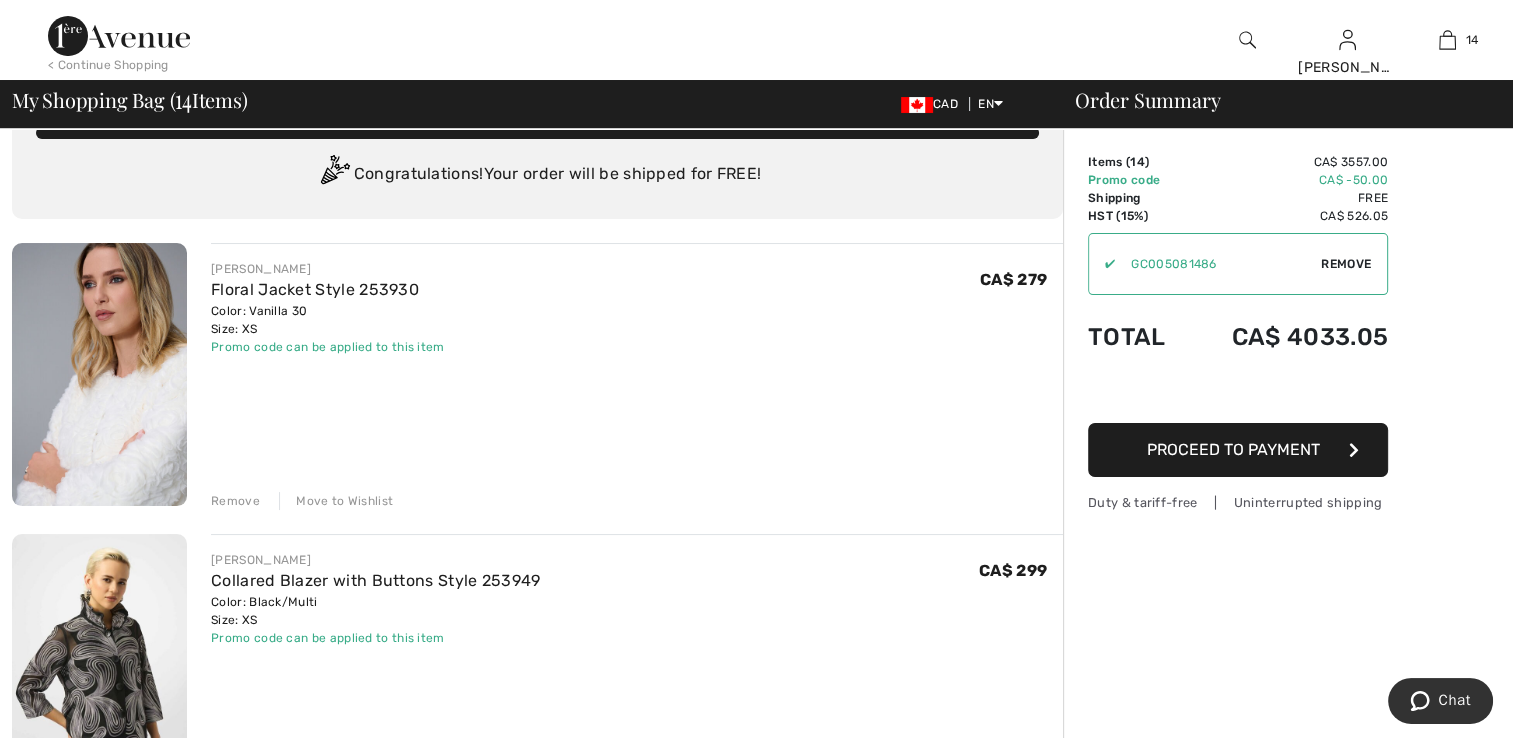 click at bounding box center (99, 374) 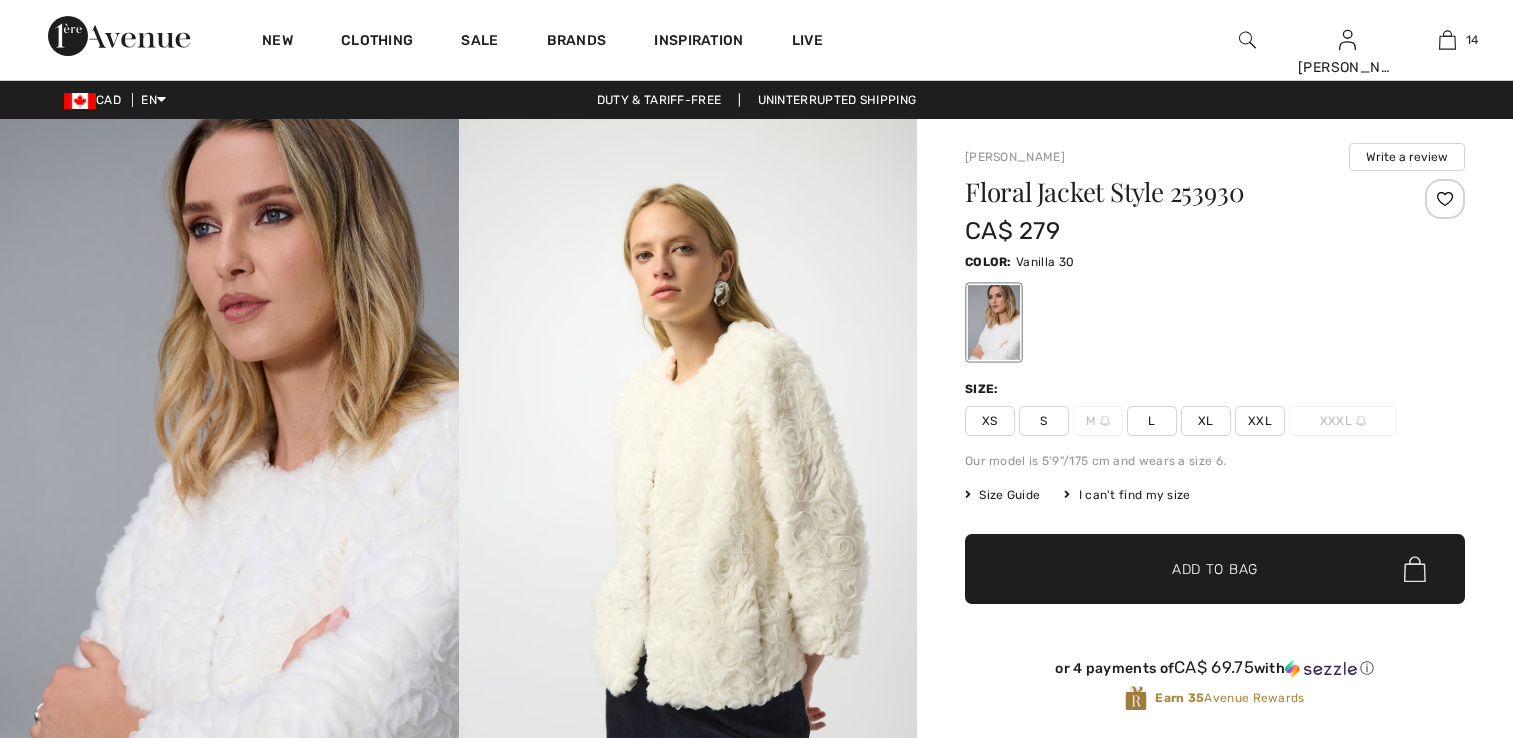 scroll, scrollTop: 0, scrollLeft: 0, axis: both 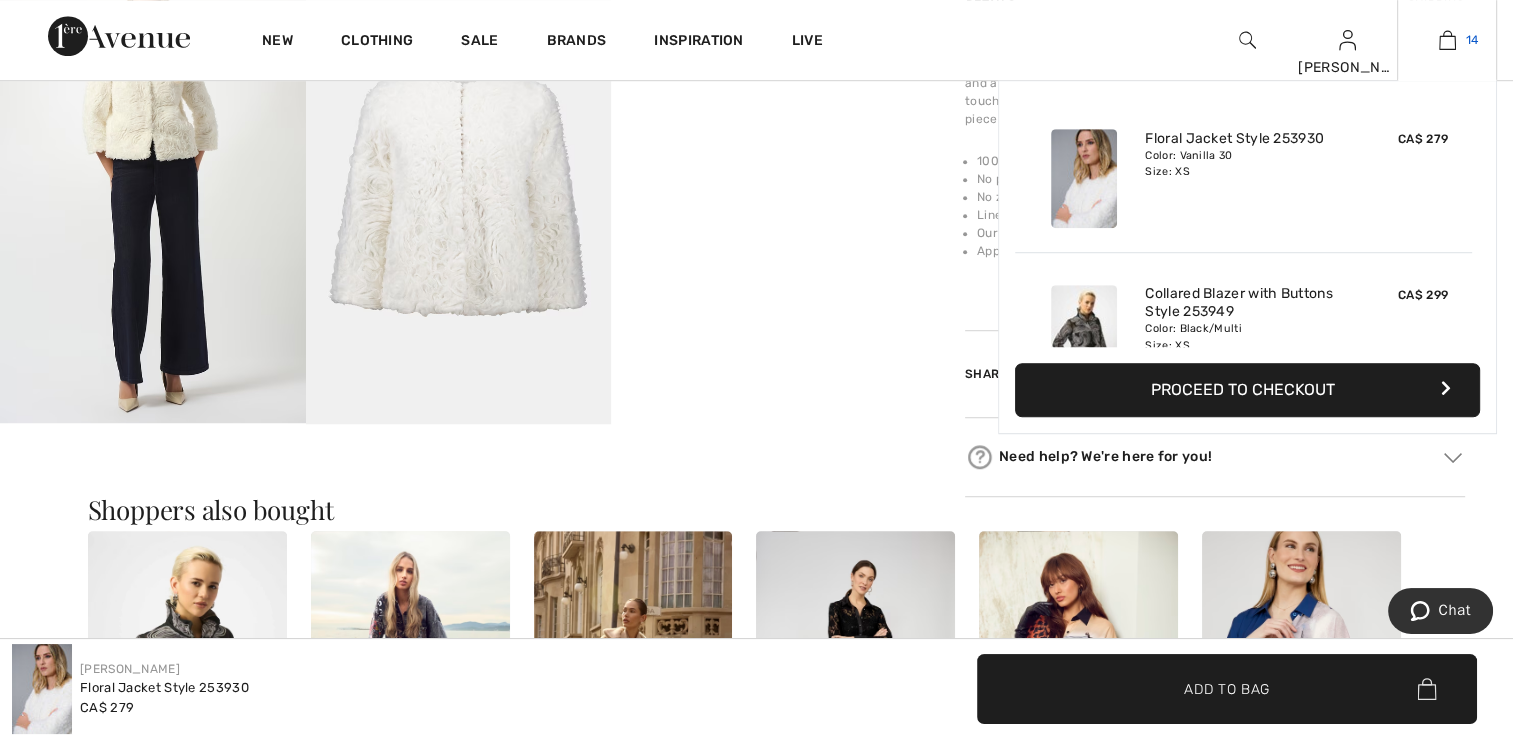 click at bounding box center [1447, 40] 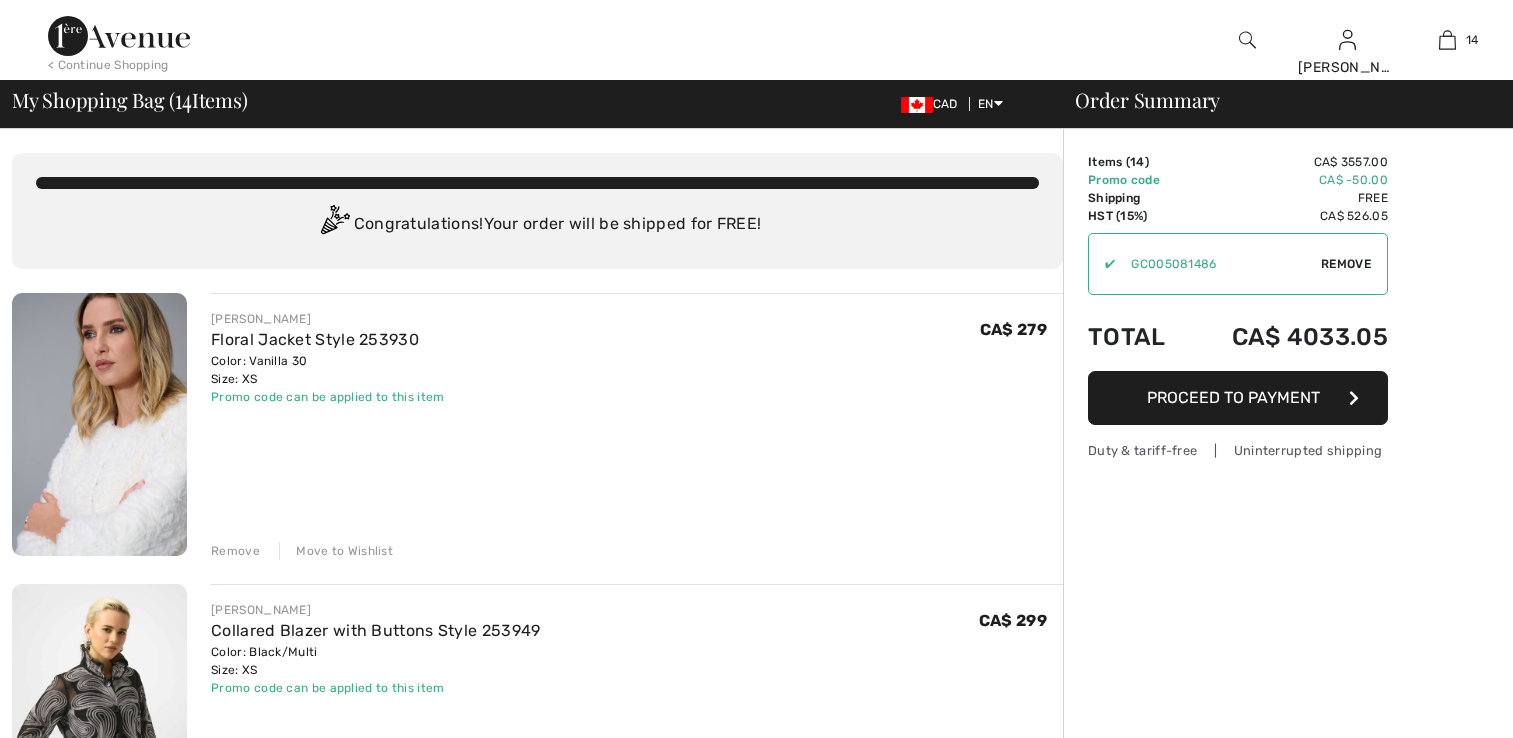 scroll, scrollTop: 0, scrollLeft: 0, axis: both 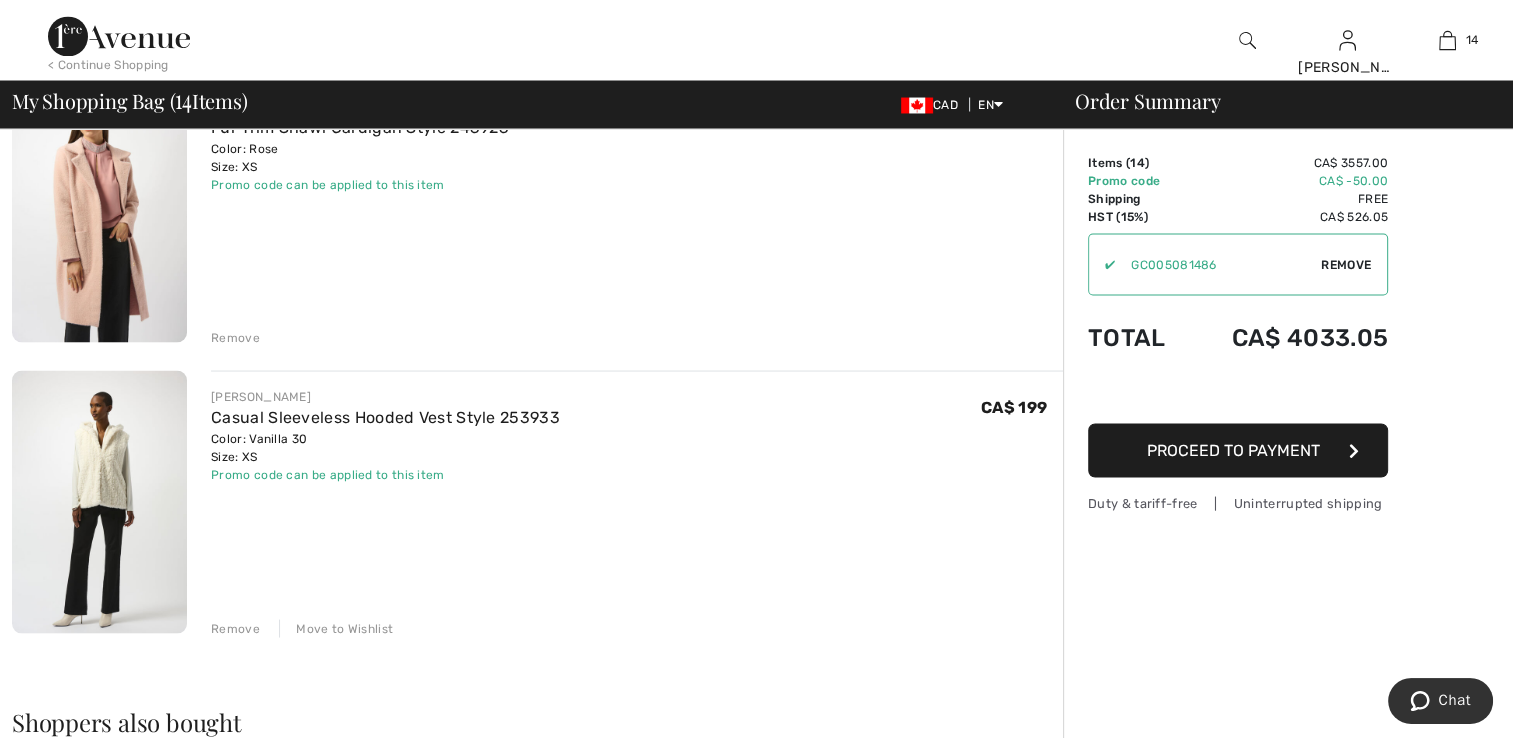 click at bounding box center [99, 501] 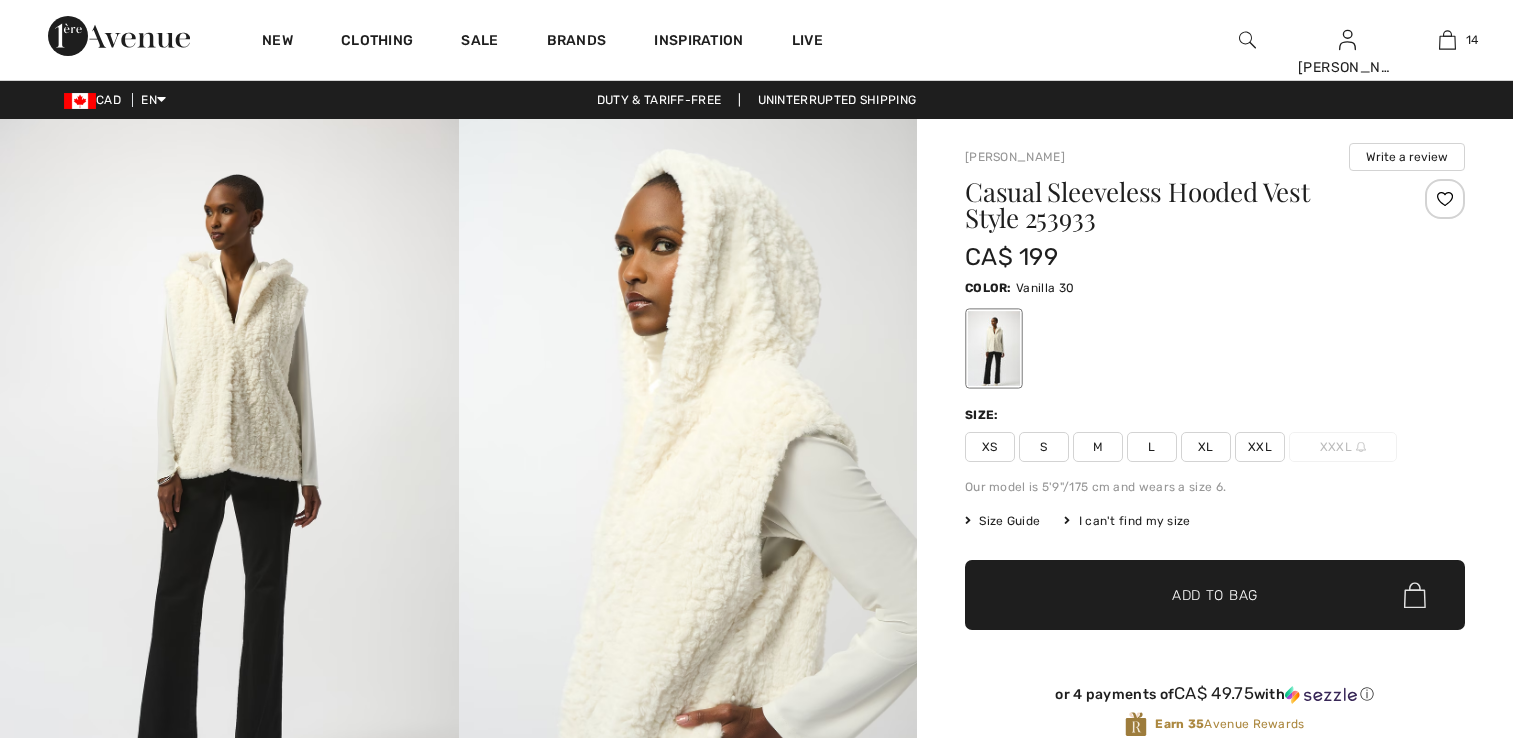scroll, scrollTop: 0, scrollLeft: 0, axis: both 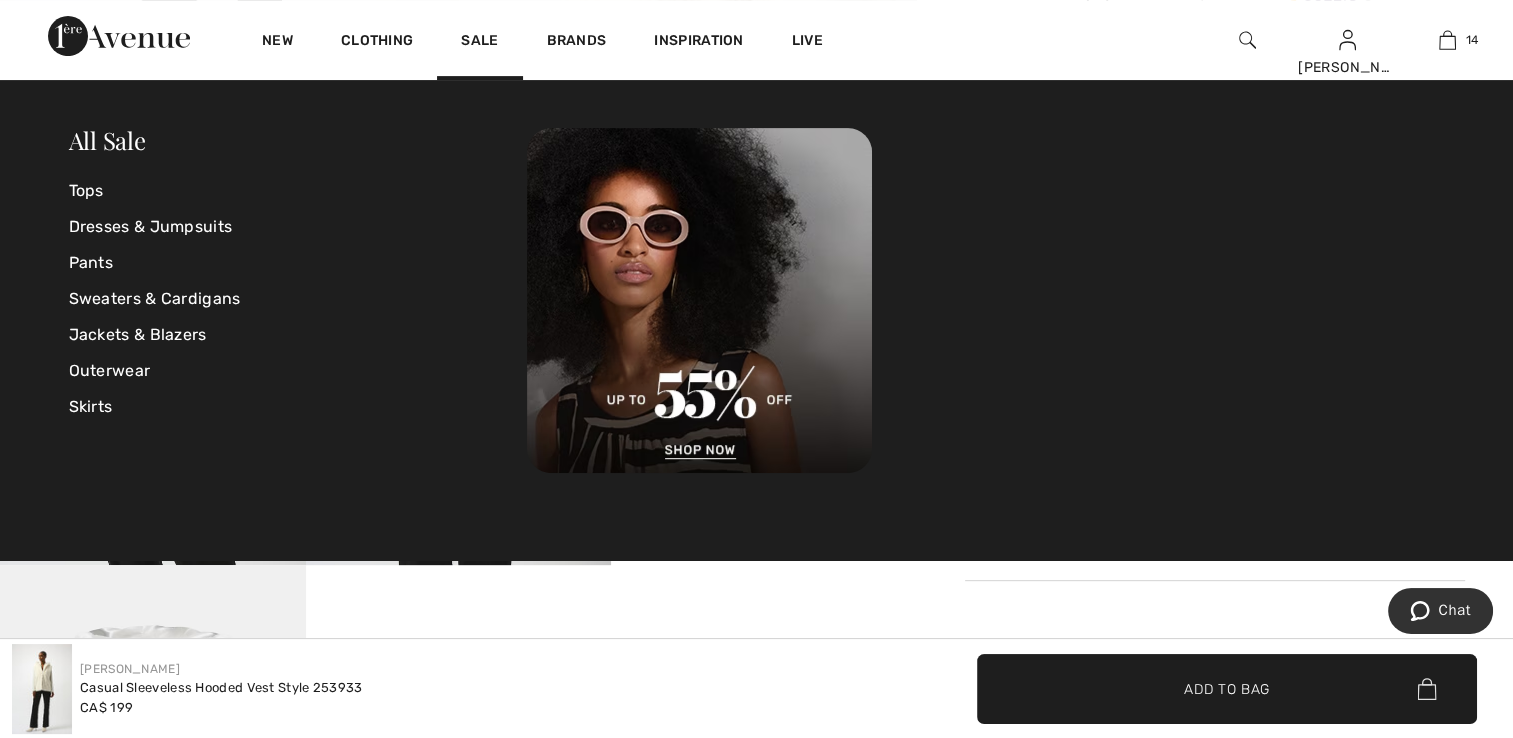click at bounding box center [985, 300] 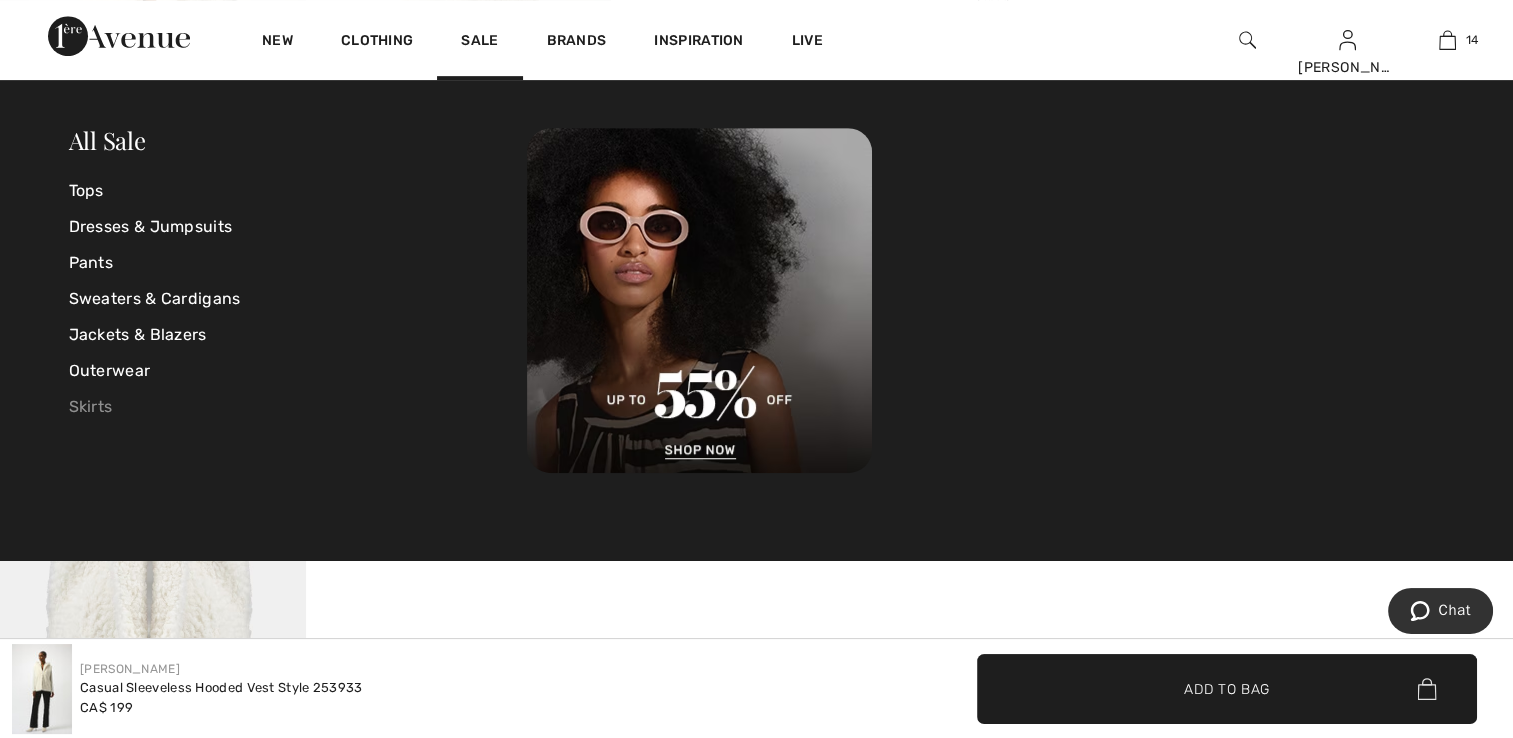 scroll, scrollTop: 1000, scrollLeft: 0, axis: vertical 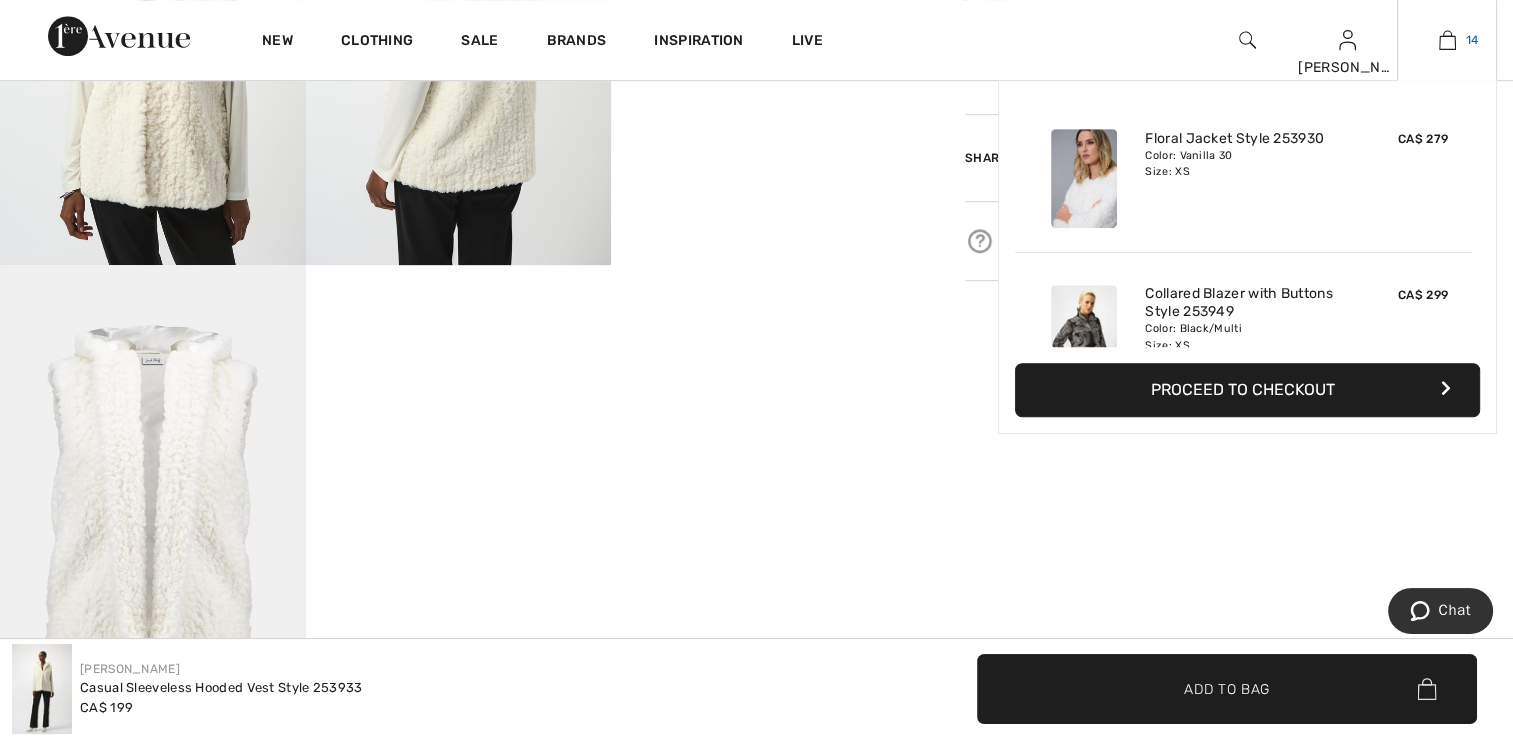 click at bounding box center [1447, 40] 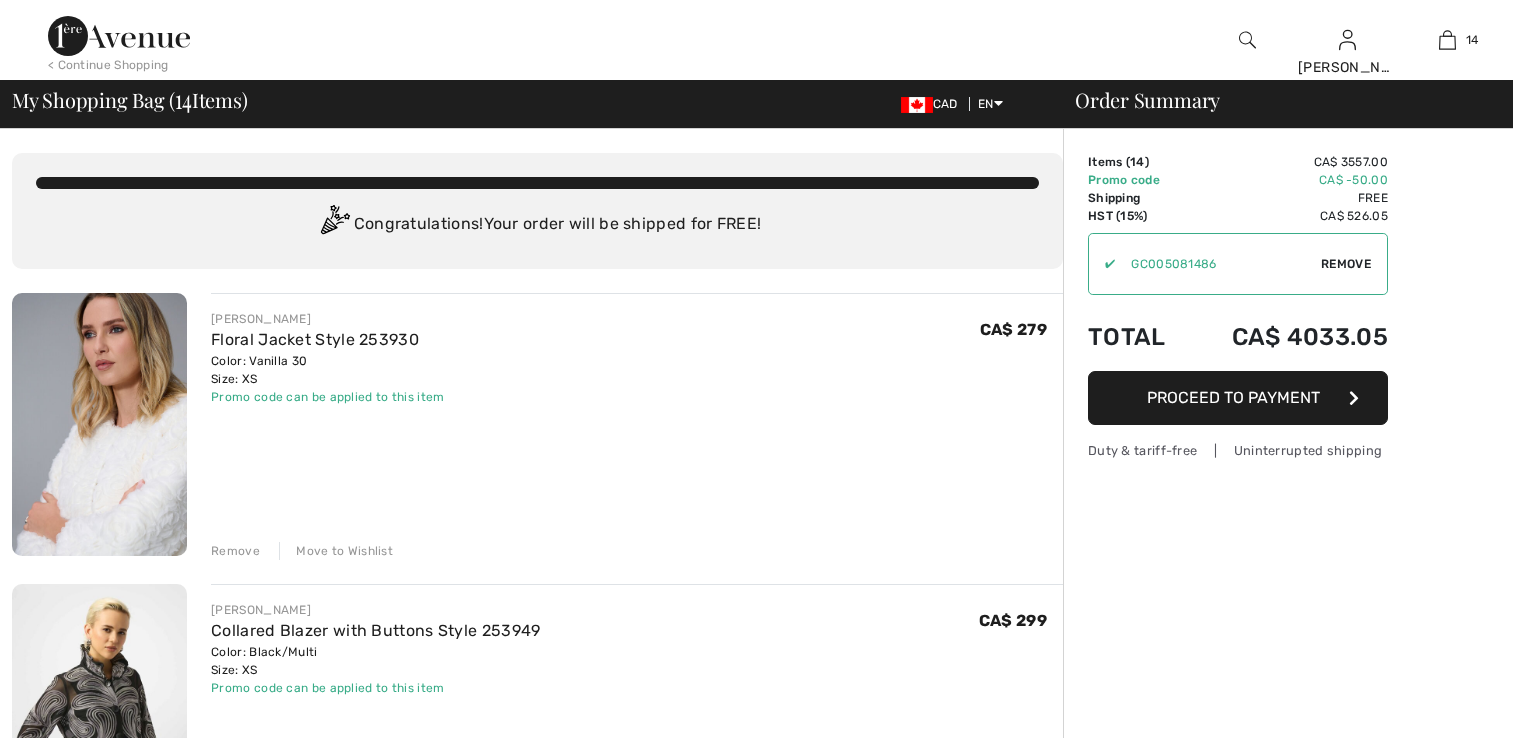scroll, scrollTop: 0, scrollLeft: 0, axis: both 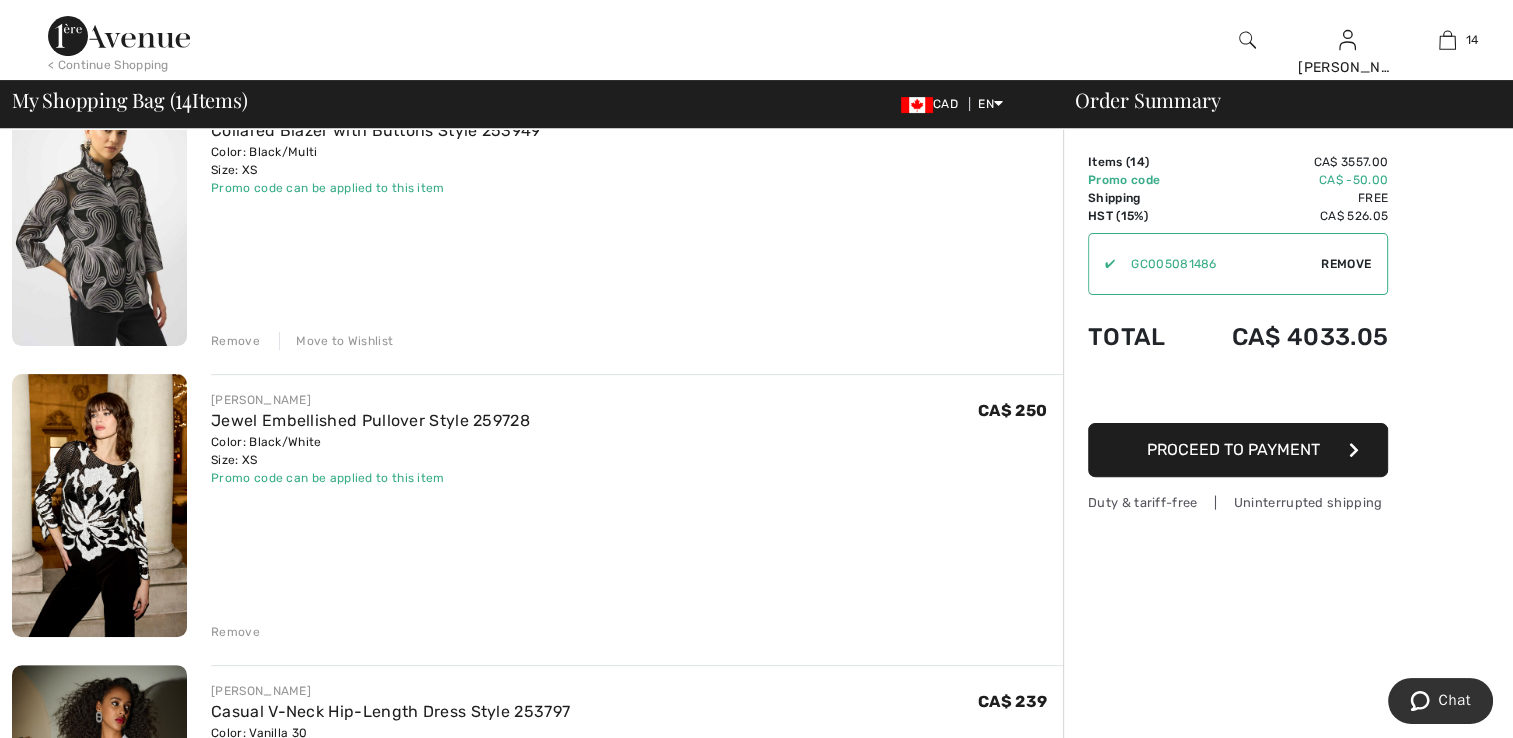 click on "Remove" at bounding box center (235, 632) 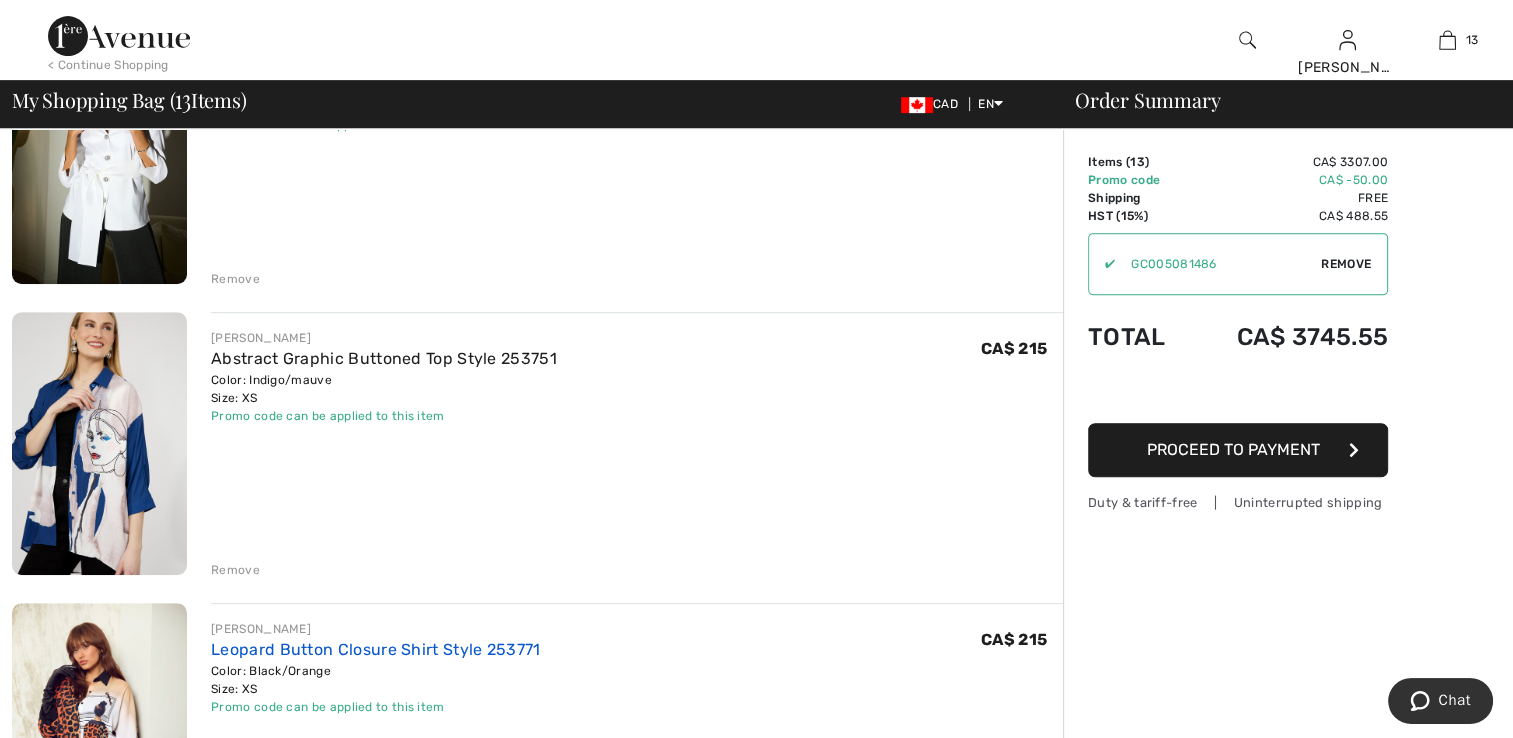 scroll, scrollTop: 900, scrollLeft: 0, axis: vertical 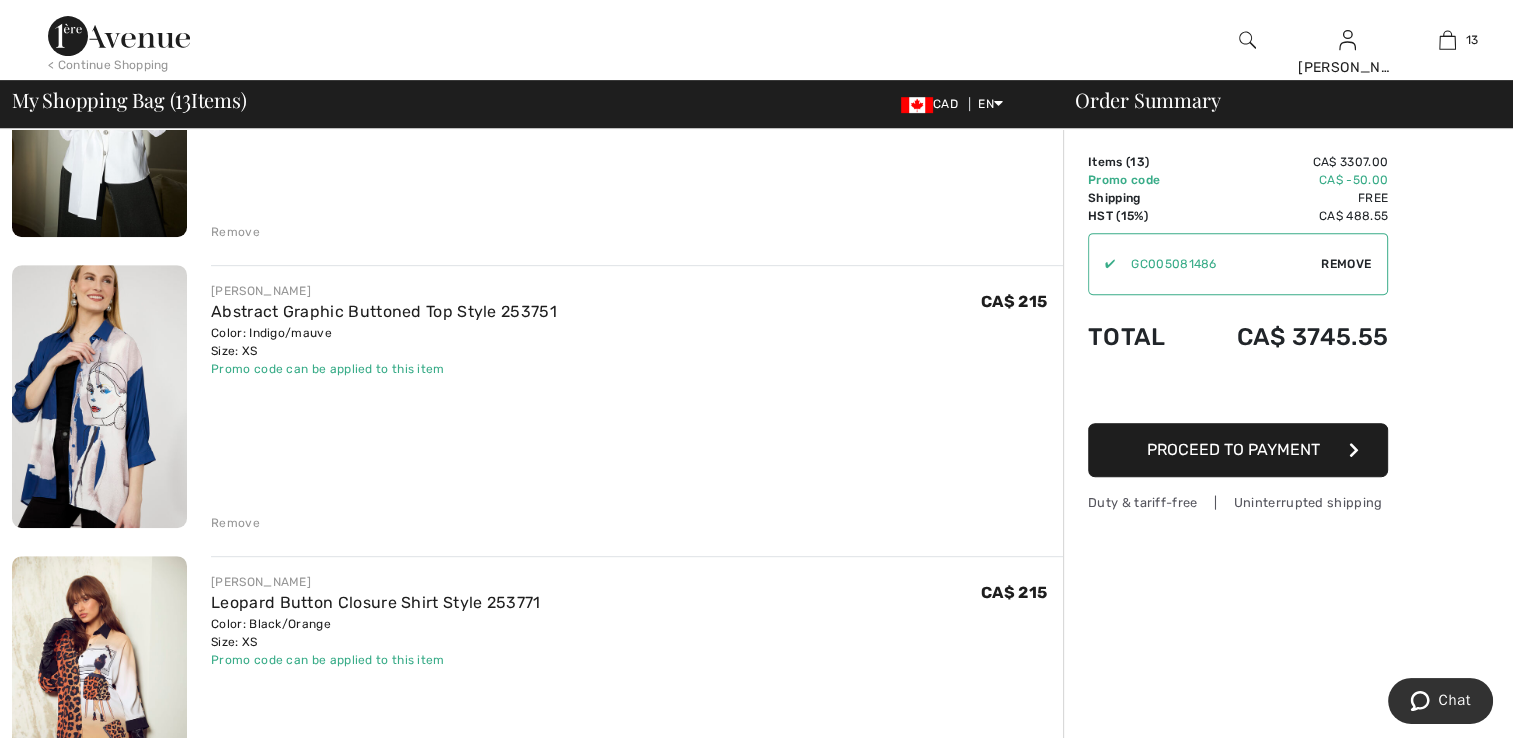 click on "Remove" at bounding box center (235, 523) 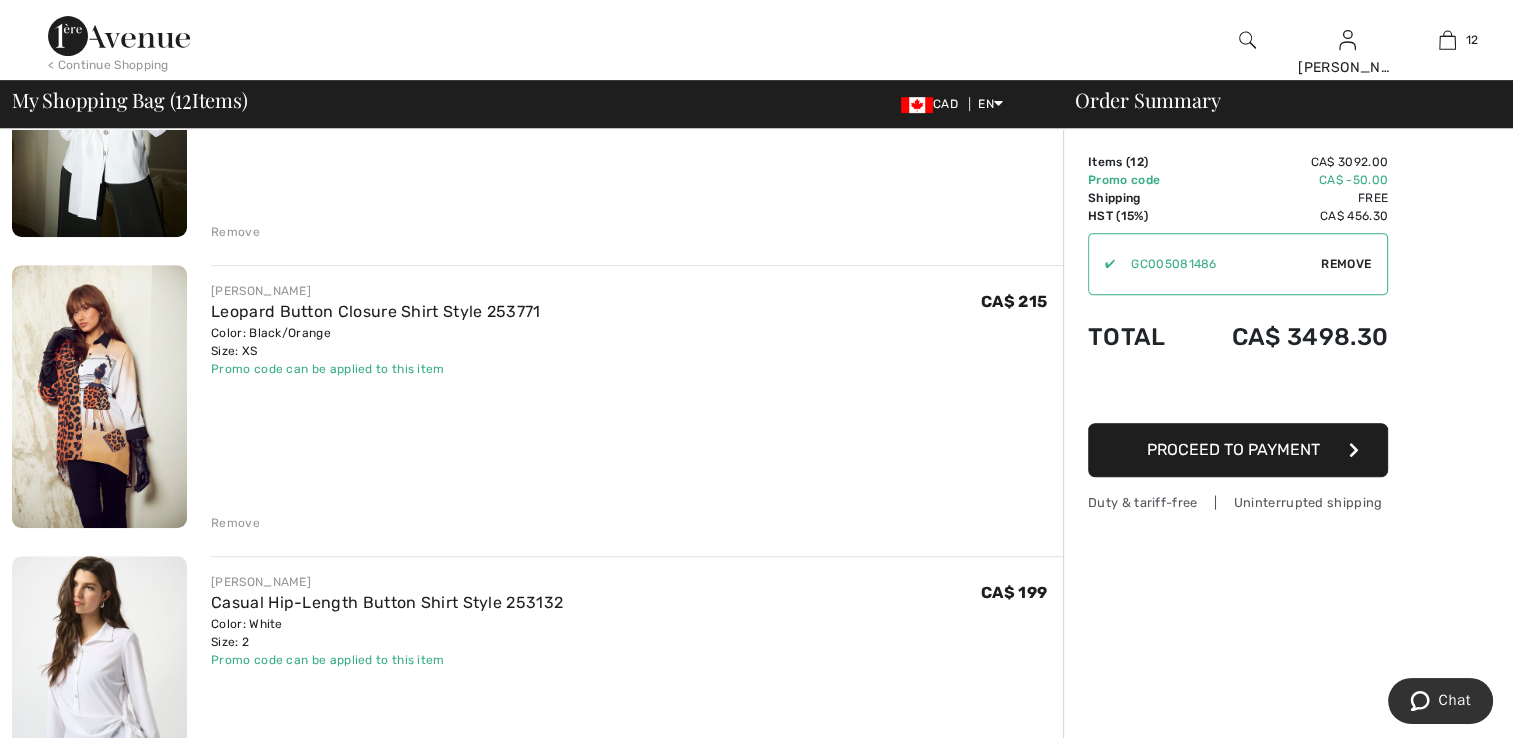 click on "Remove" at bounding box center (235, 523) 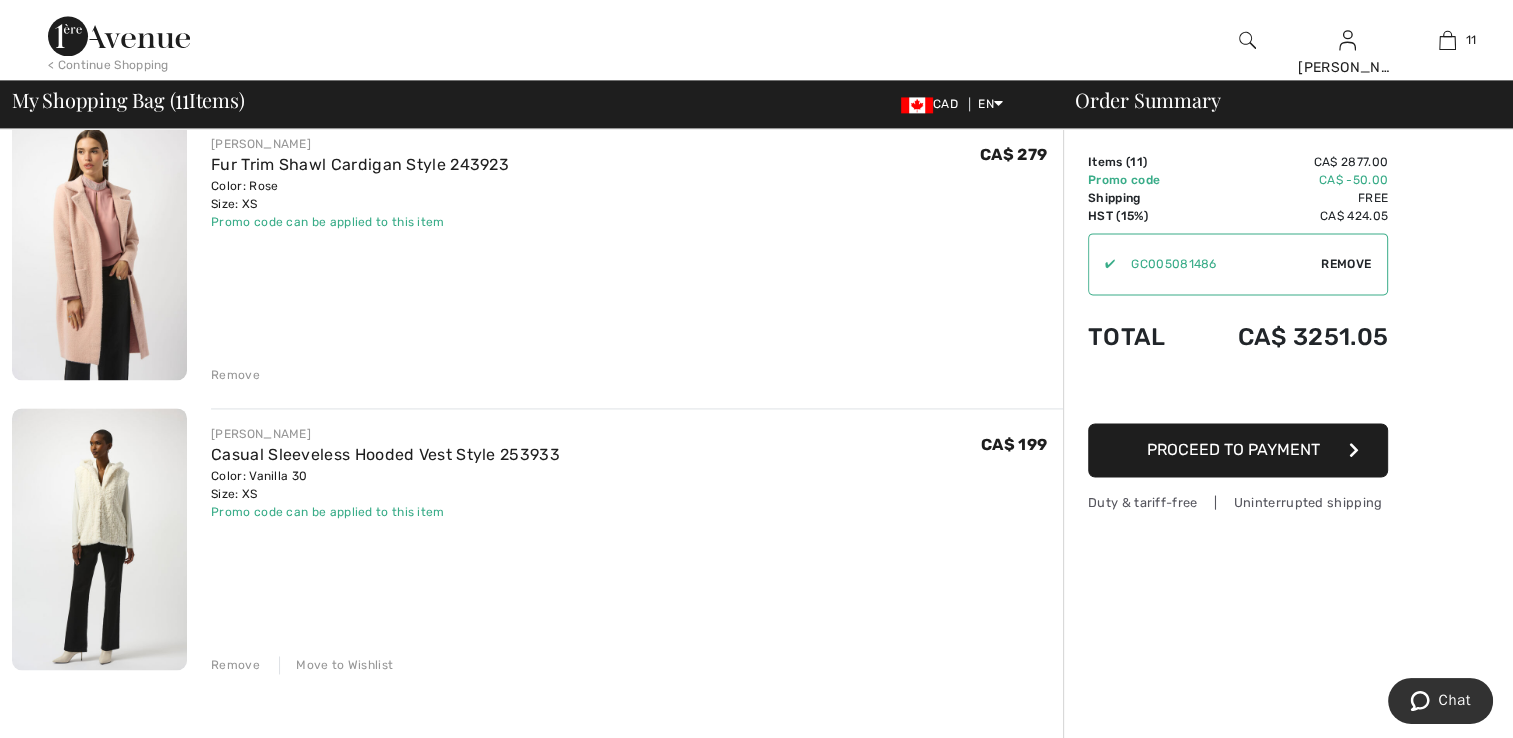 scroll, scrollTop: 2800, scrollLeft: 0, axis: vertical 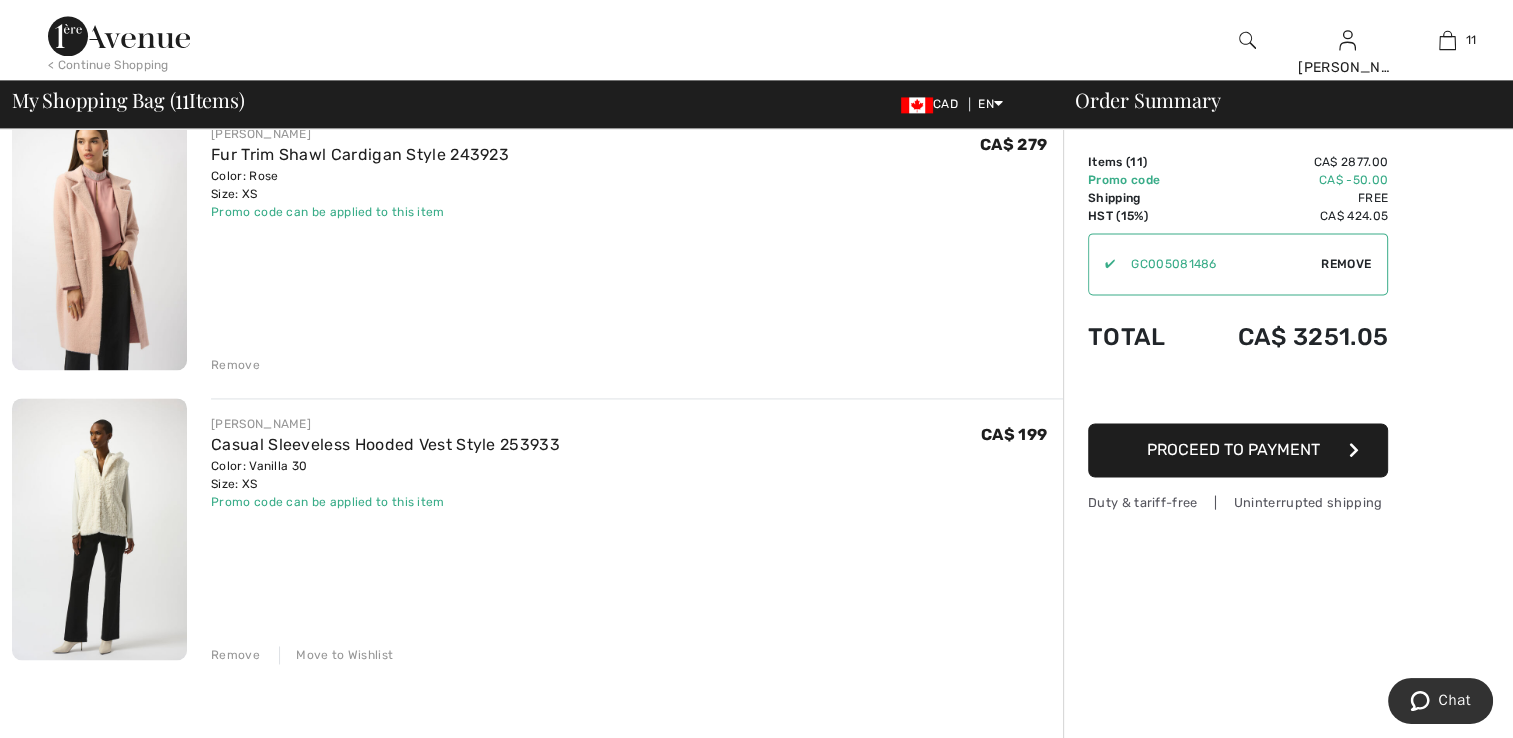 click on "Move to Wishlist" at bounding box center [336, 655] 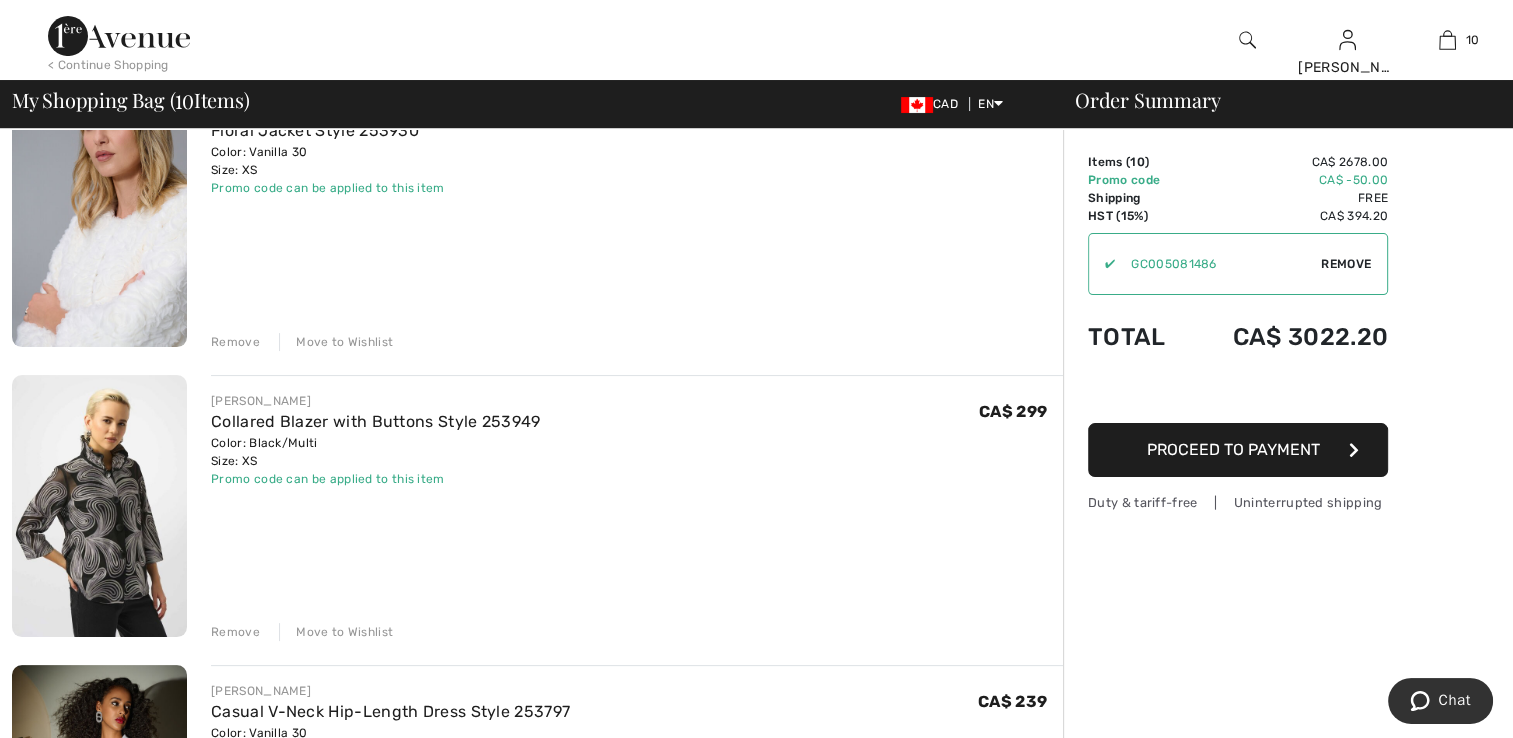 scroll, scrollTop: 200, scrollLeft: 0, axis: vertical 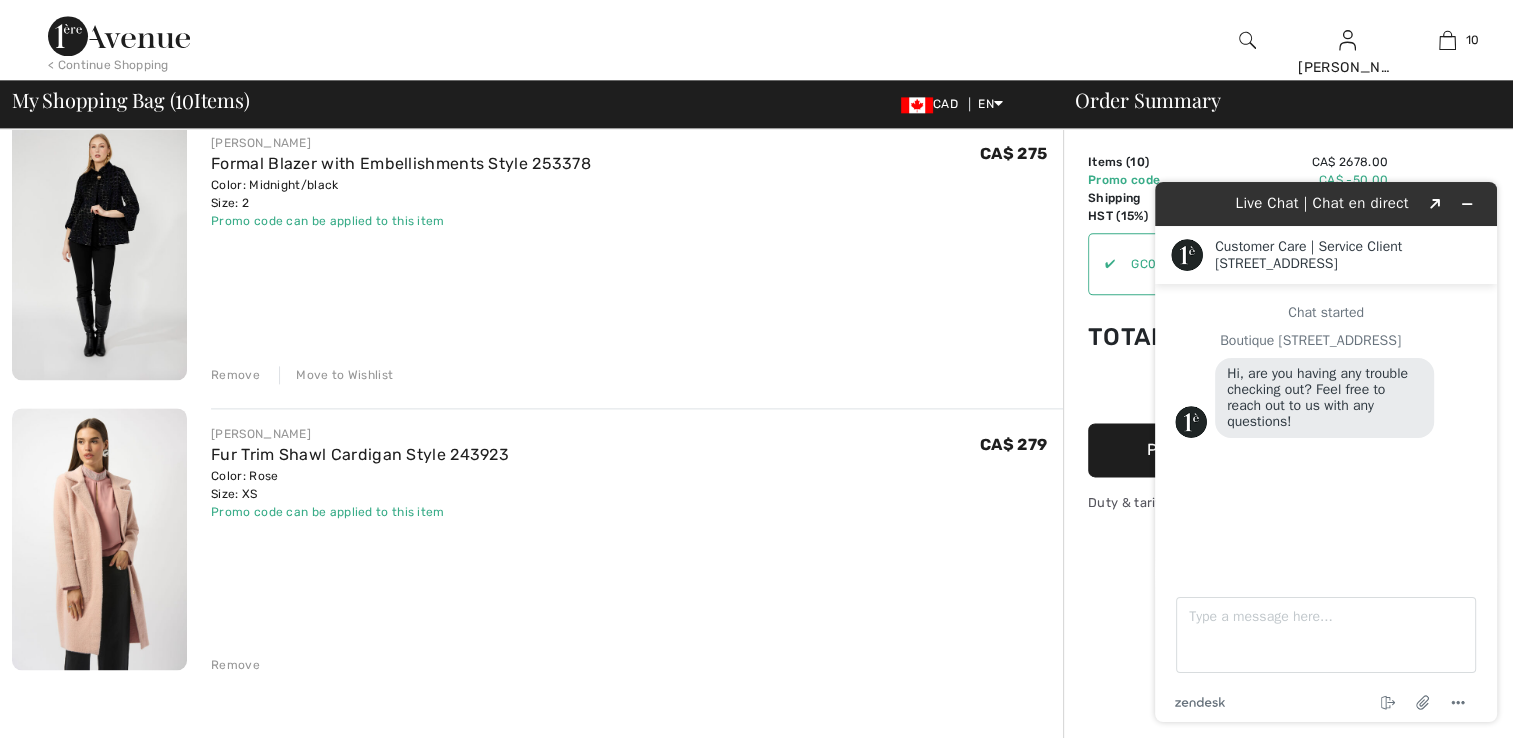 click at bounding box center [99, 248] 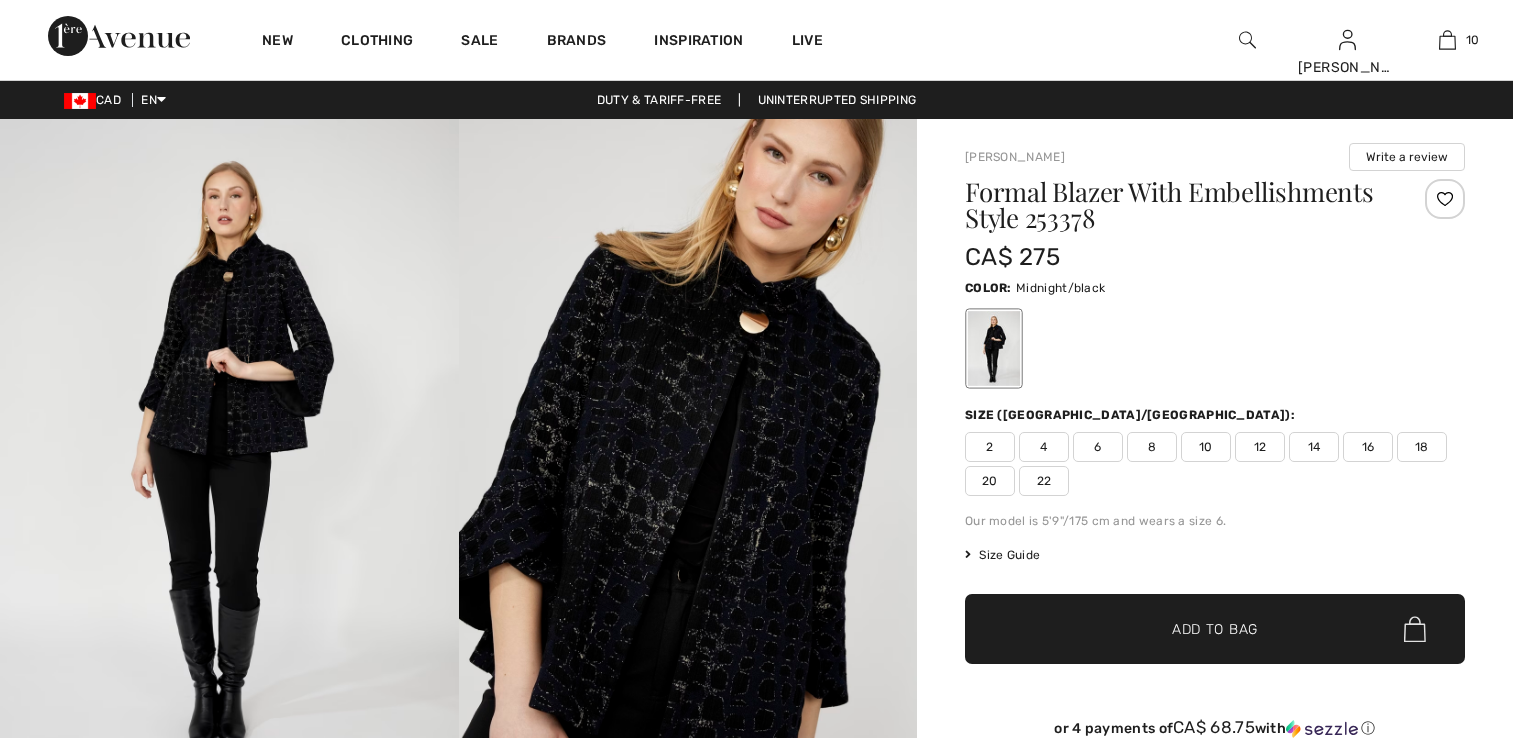 scroll, scrollTop: 0, scrollLeft: 0, axis: both 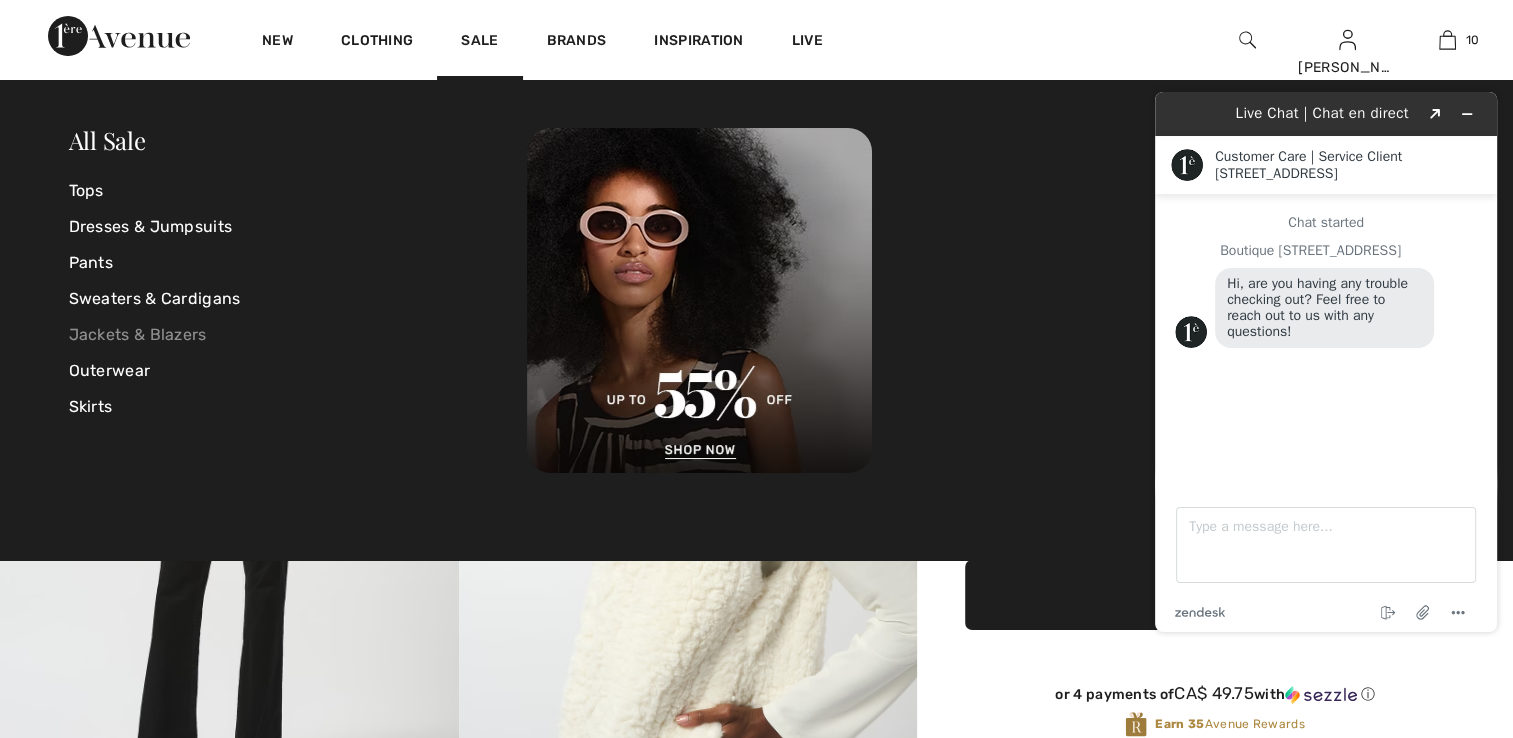 click on "Jackets & Blazers" at bounding box center [298, 335] 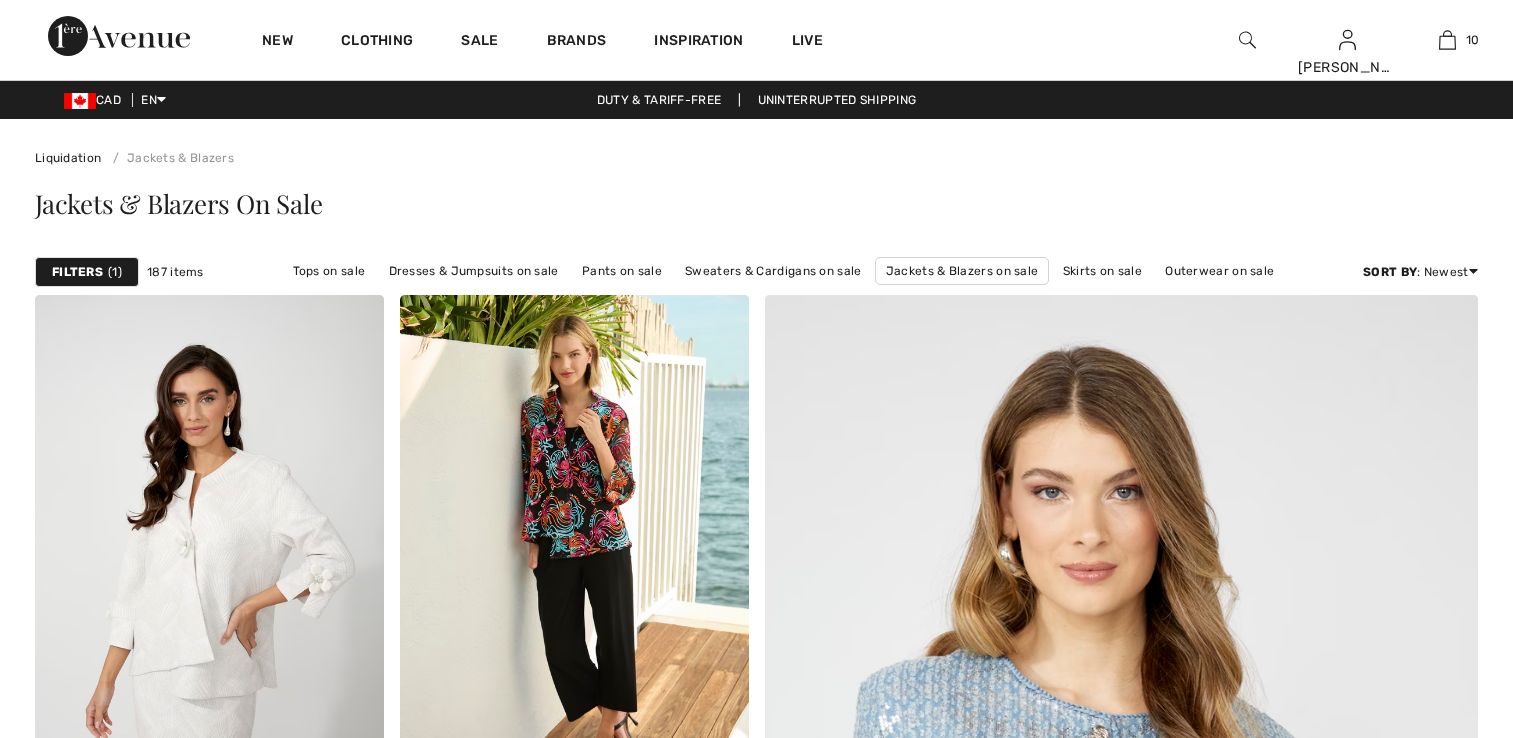 scroll, scrollTop: 0, scrollLeft: 0, axis: both 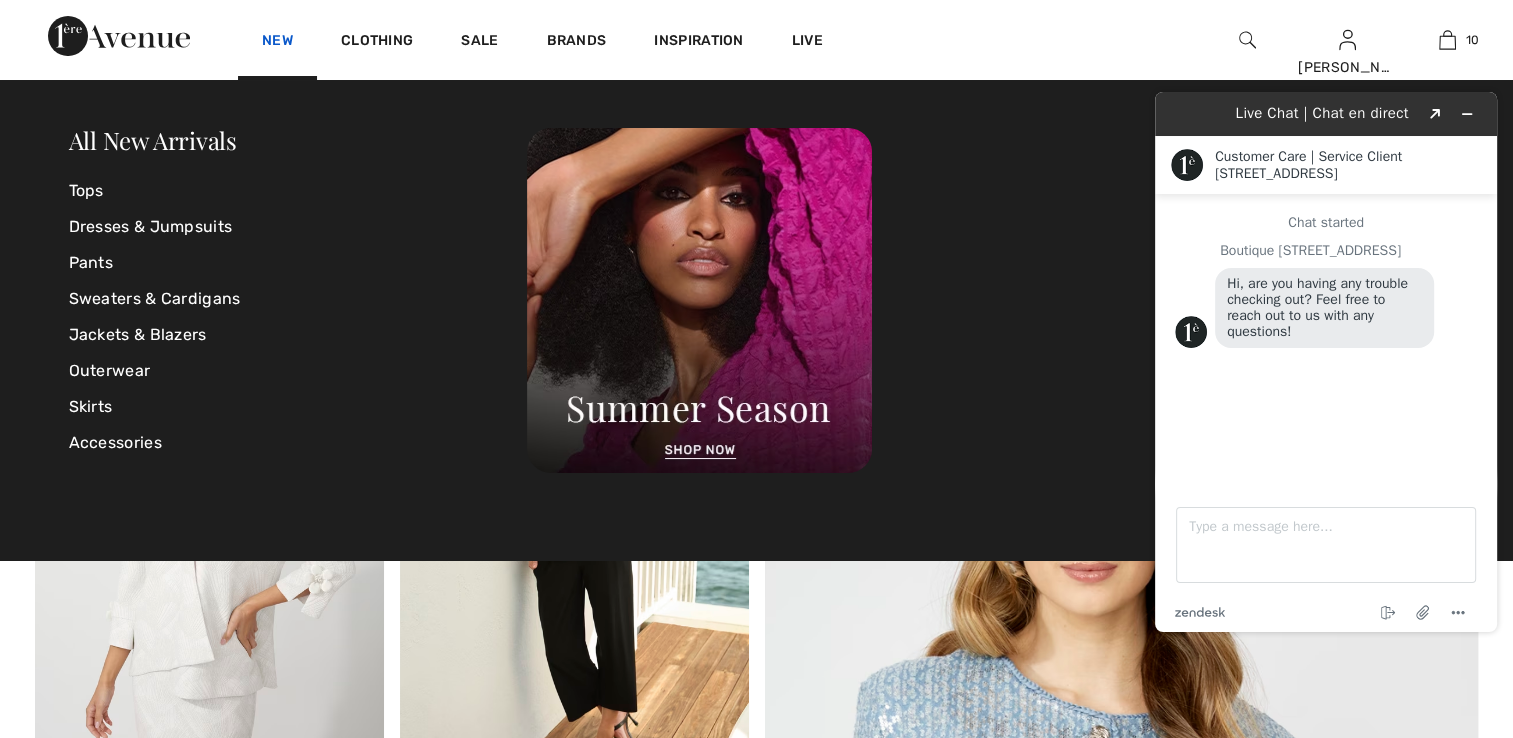 click on "New" at bounding box center [277, 42] 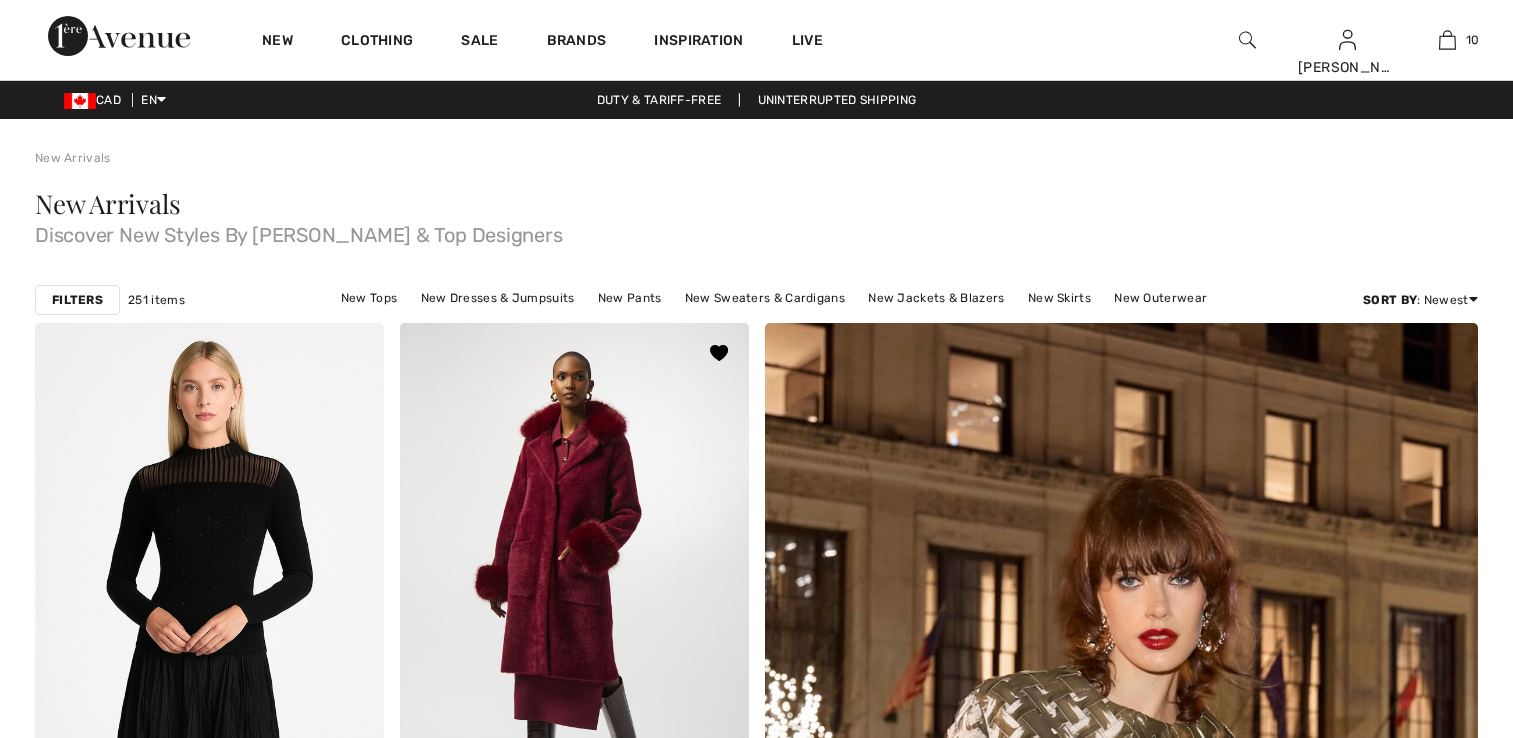 scroll, scrollTop: 0, scrollLeft: 0, axis: both 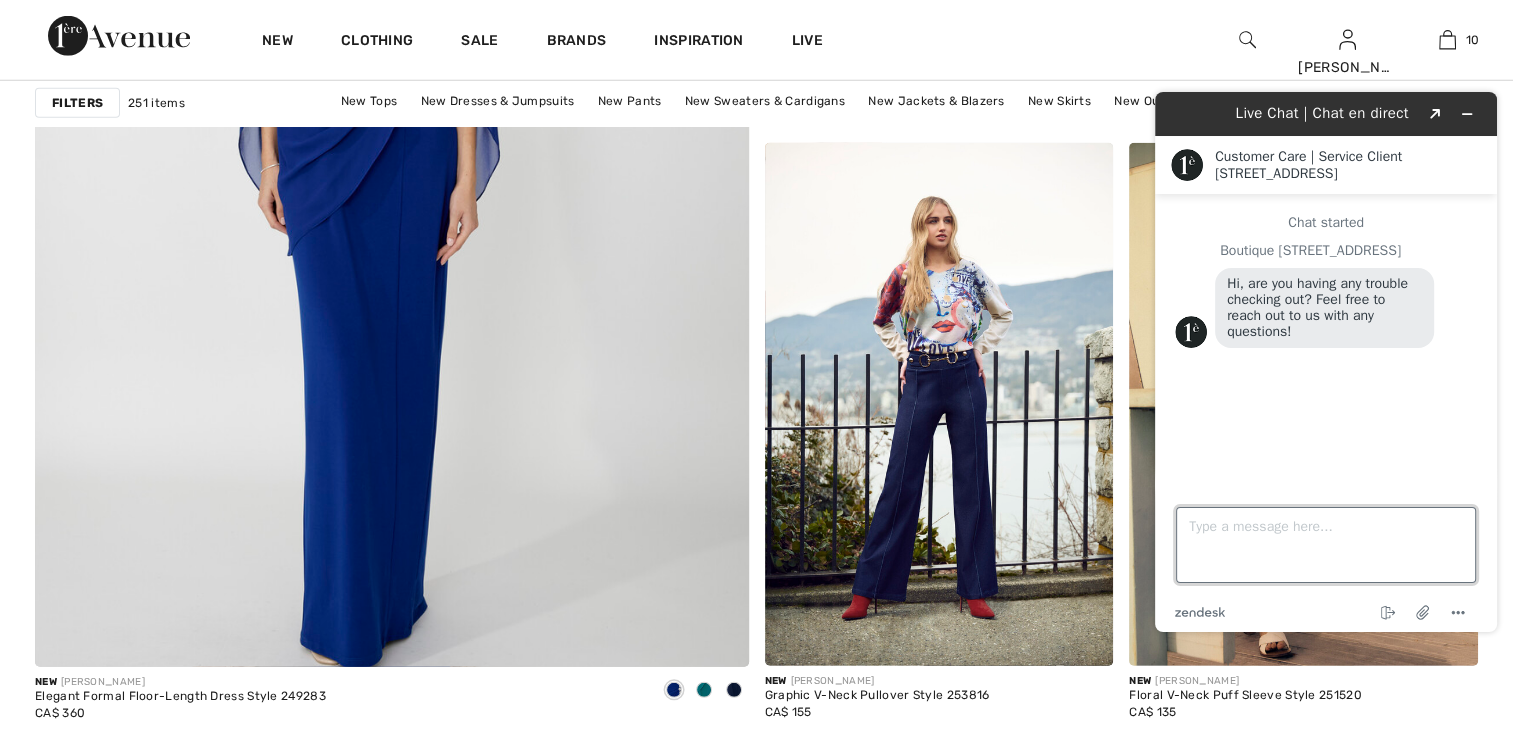 click on "Type a message here..." at bounding box center [1326, 545] 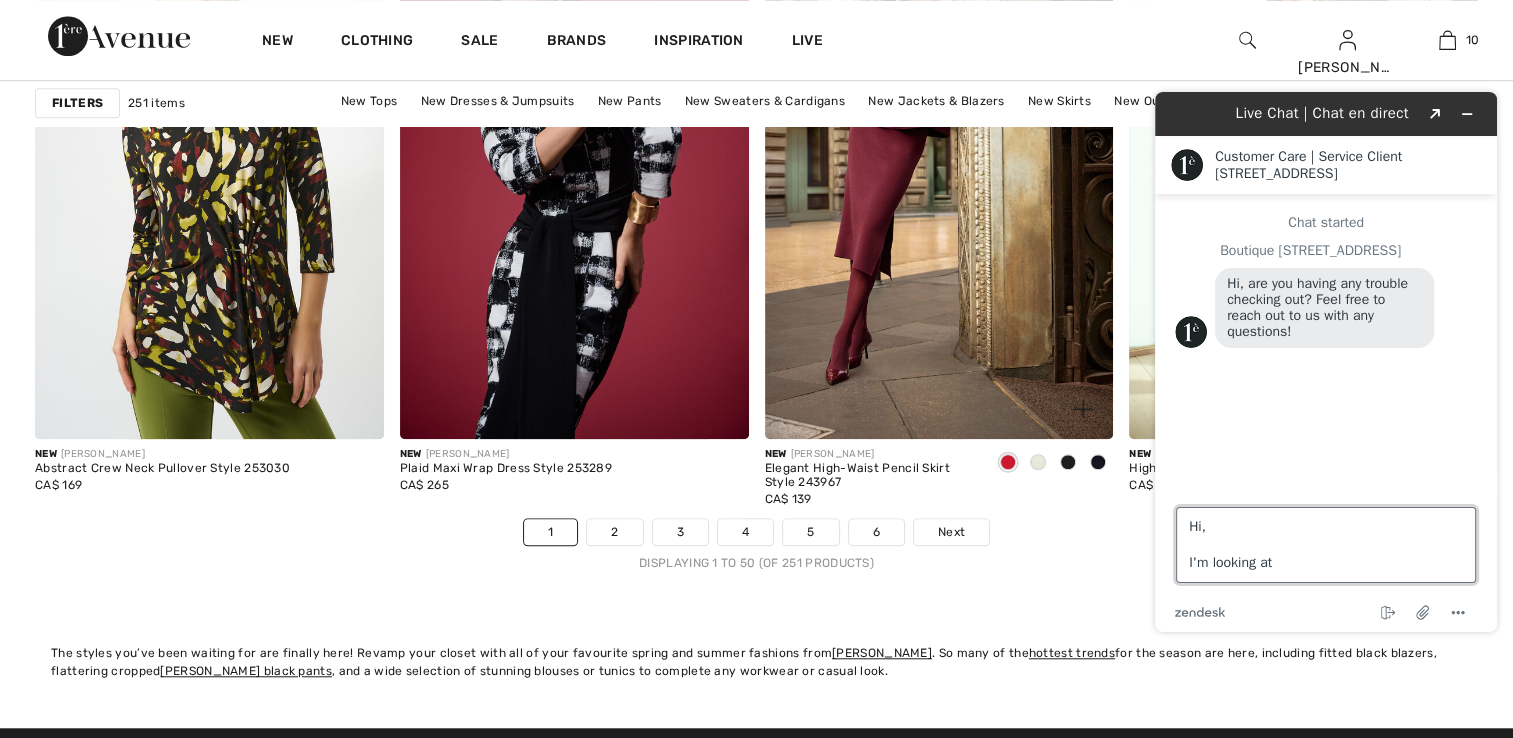 scroll, scrollTop: 9306, scrollLeft: 0, axis: vertical 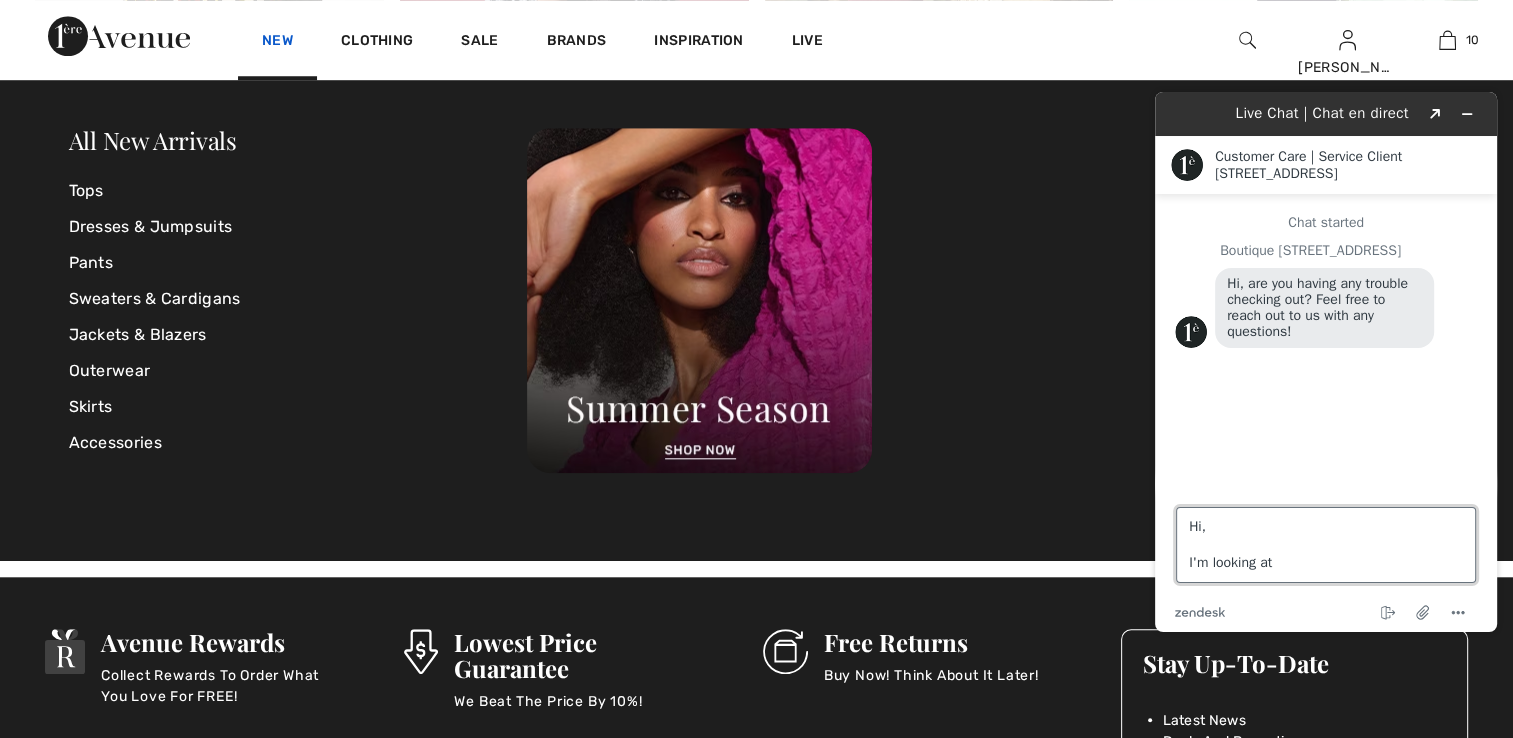 type on "Hi,
I'm looking at" 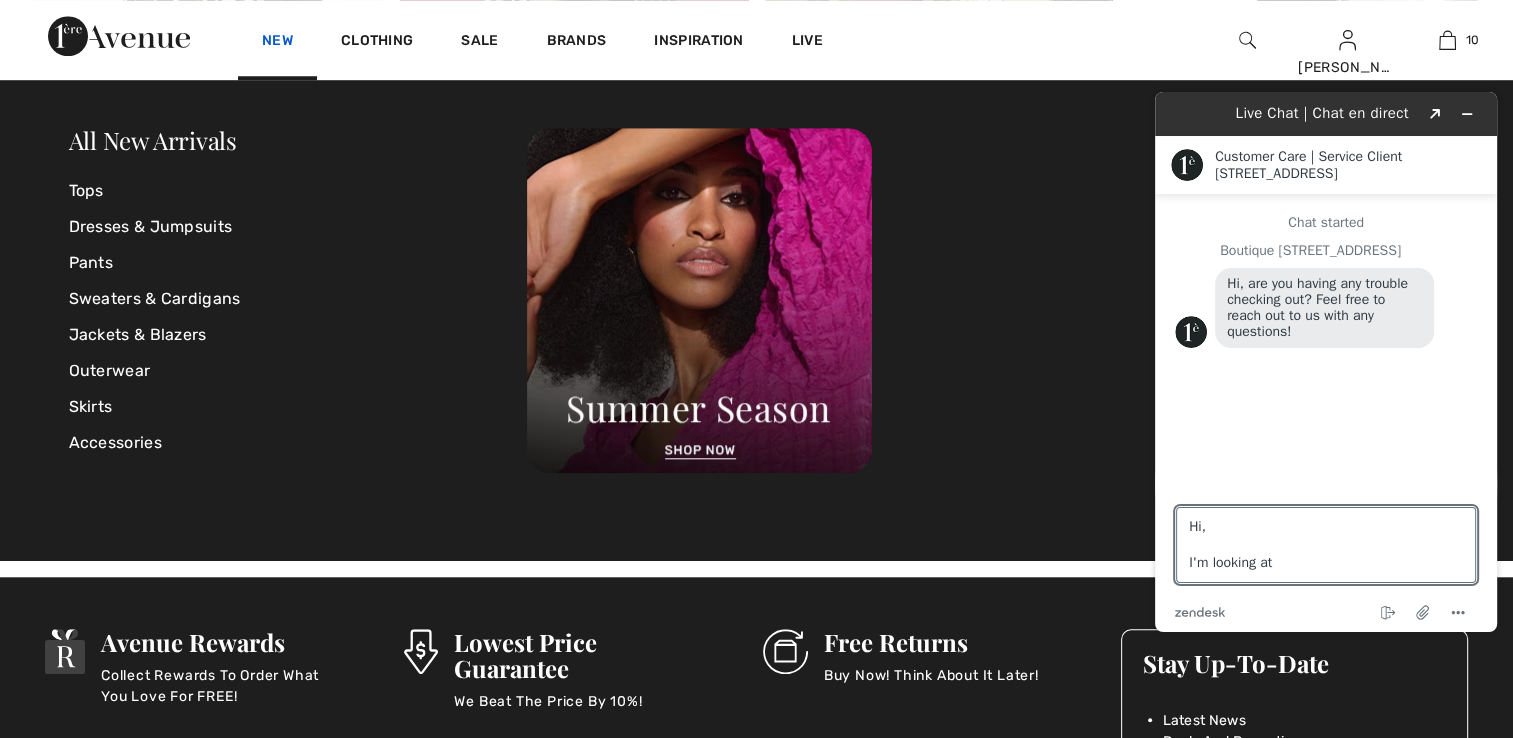 click on "New" at bounding box center [277, 42] 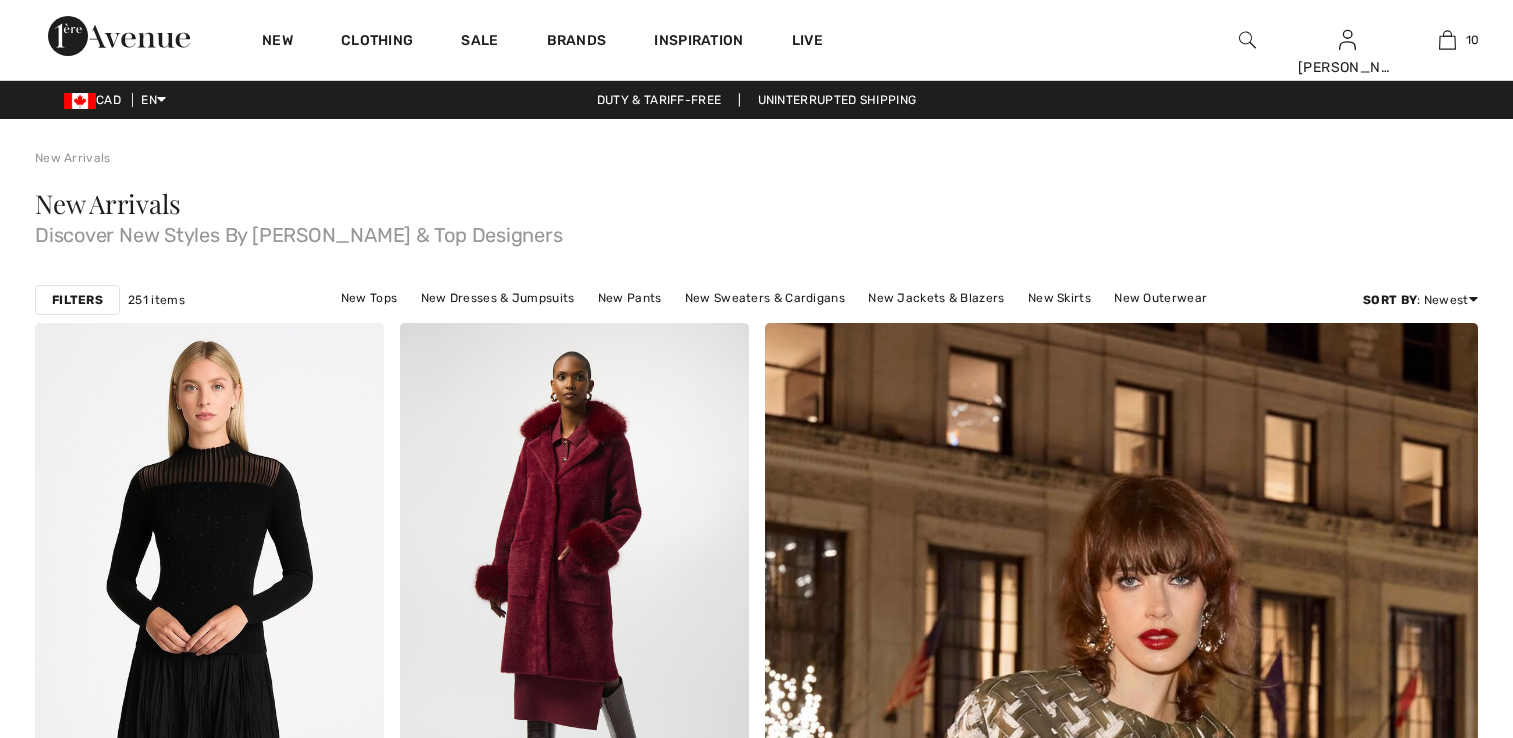 scroll, scrollTop: 0, scrollLeft: 0, axis: both 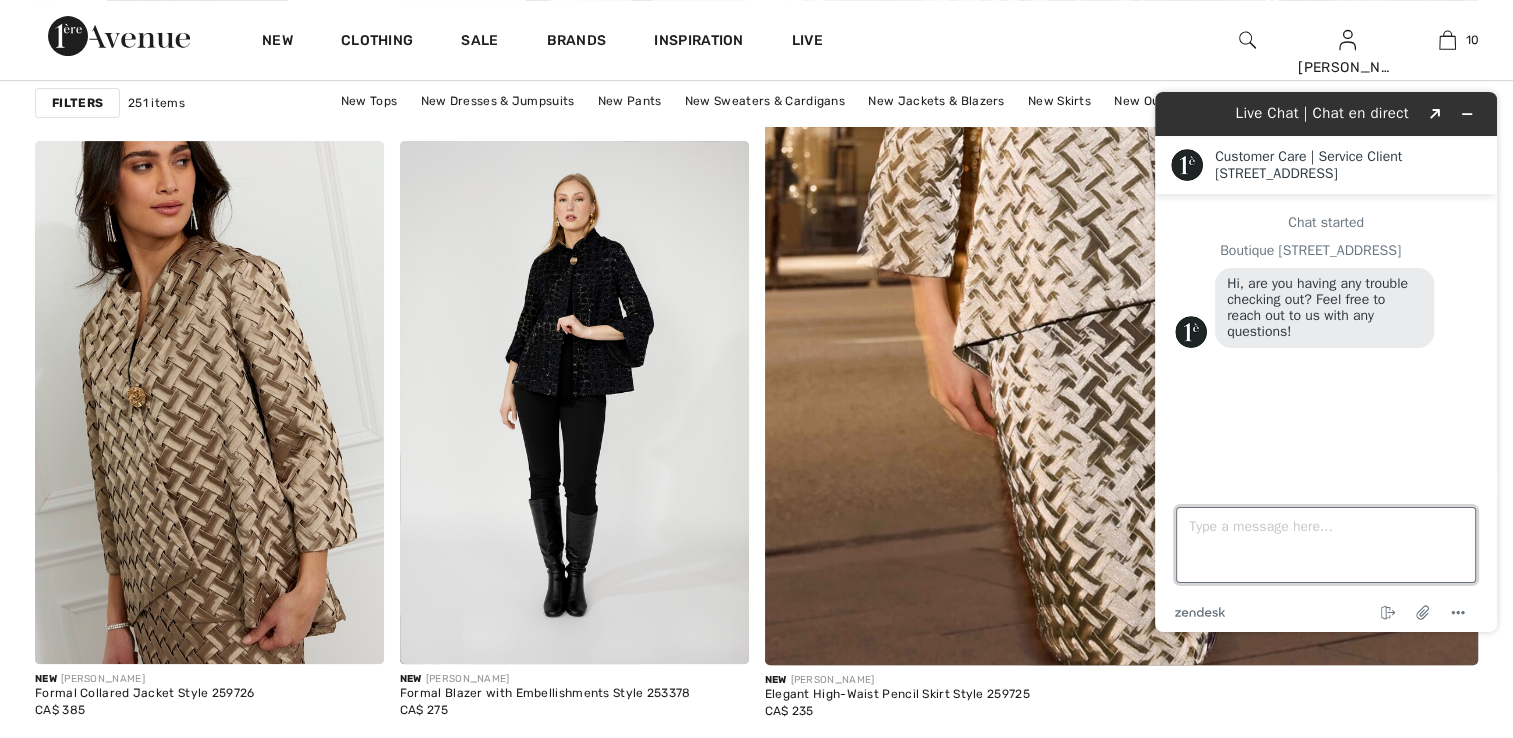 click on "Type a message here..." at bounding box center [1326, 545] 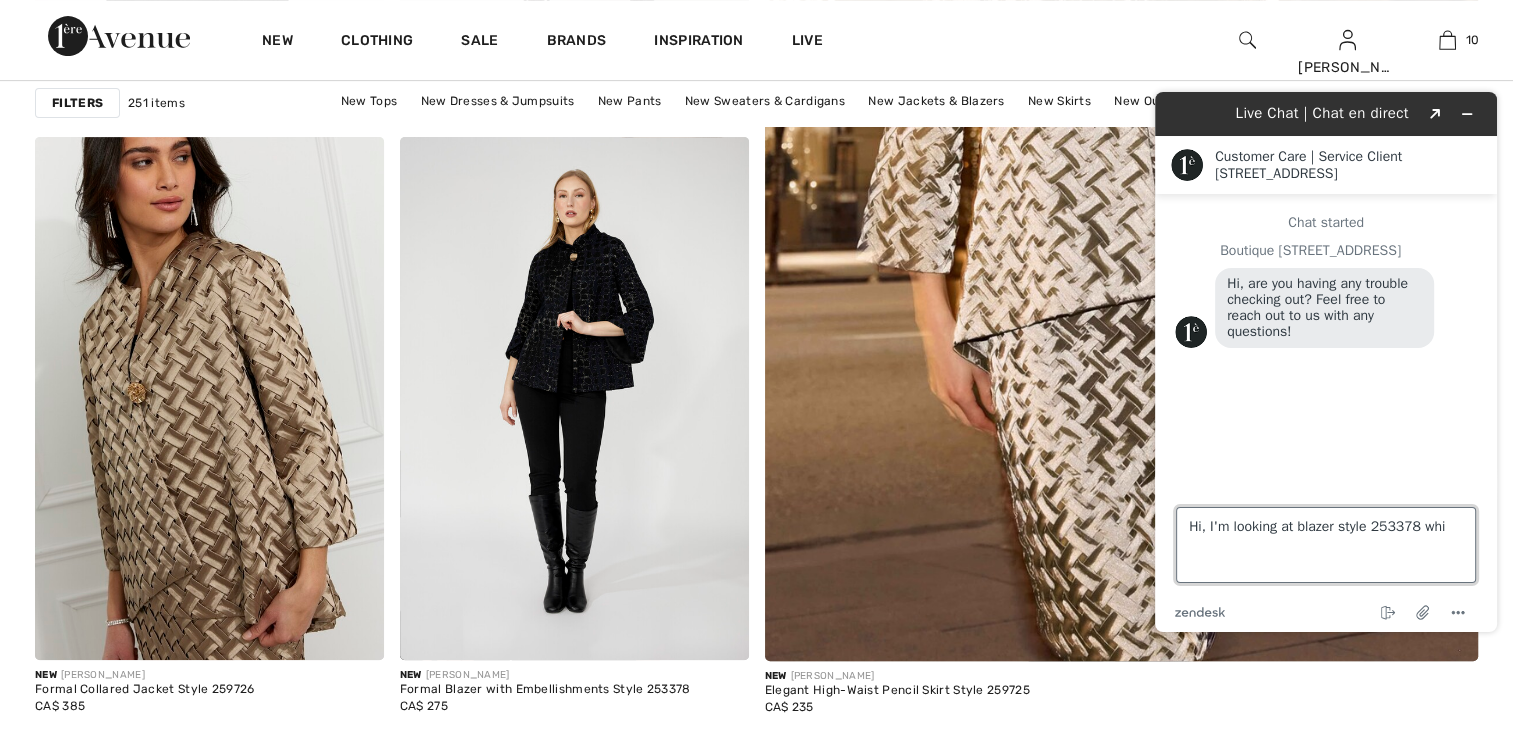 scroll, scrollTop: 804, scrollLeft: 0, axis: vertical 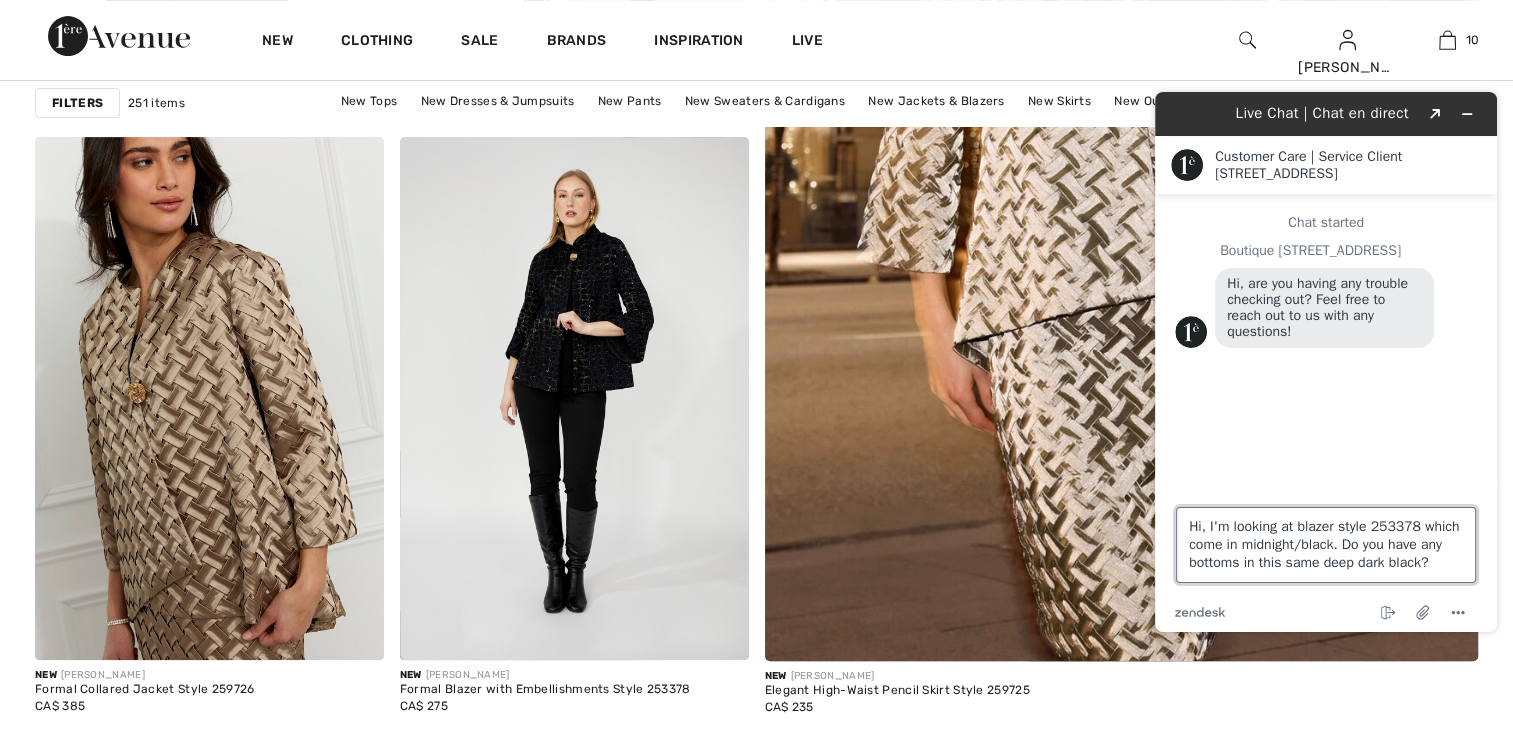 click on "Hi, I'm looking at blazer style 253378 which come in midnight/black. Do you have any bottoms in this same deep dark black?" at bounding box center (1326, 545) 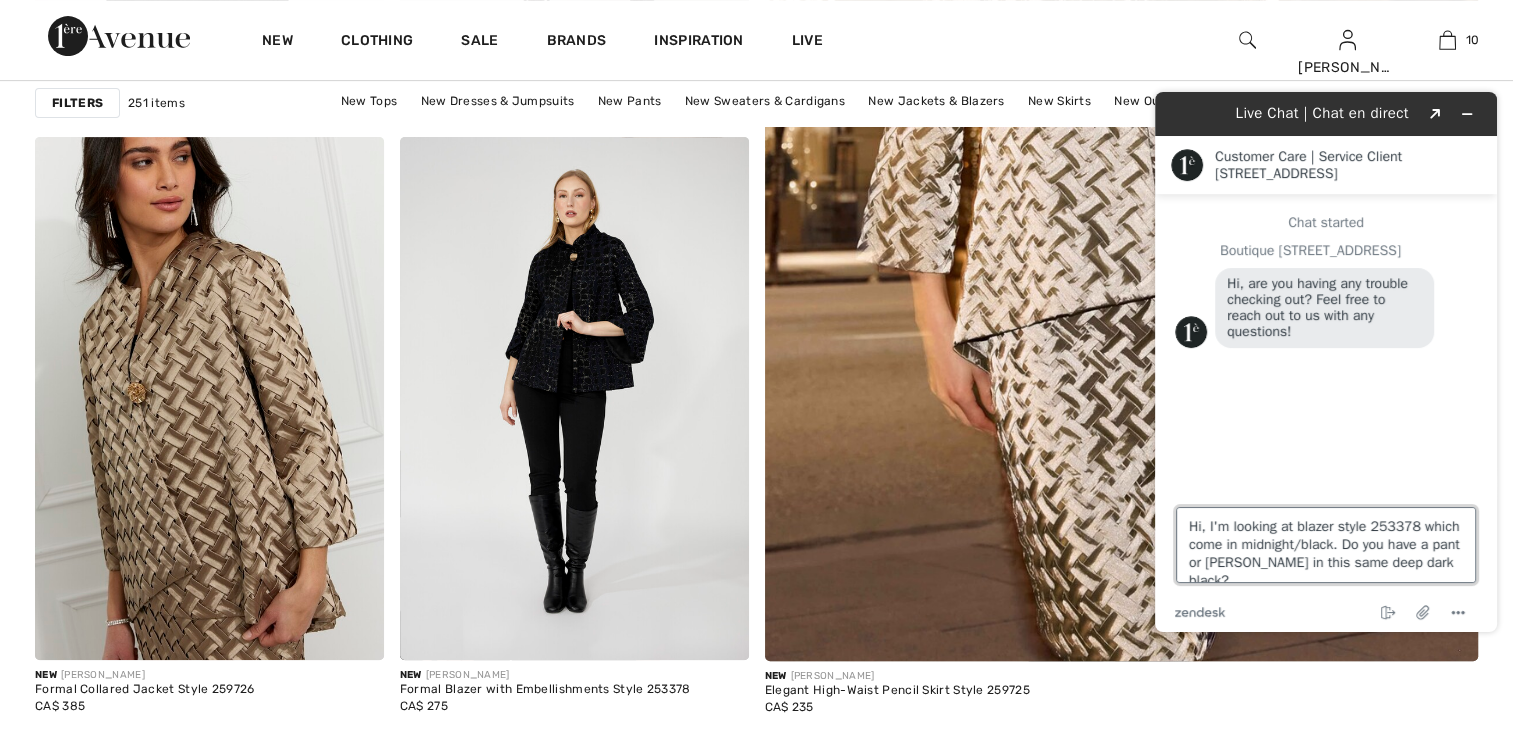 click on "Hi, I'm looking at blazer style 253378 which come in midnight/black. Do you have a pant or jean in this same deep dark black?" at bounding box center [1326, 545] 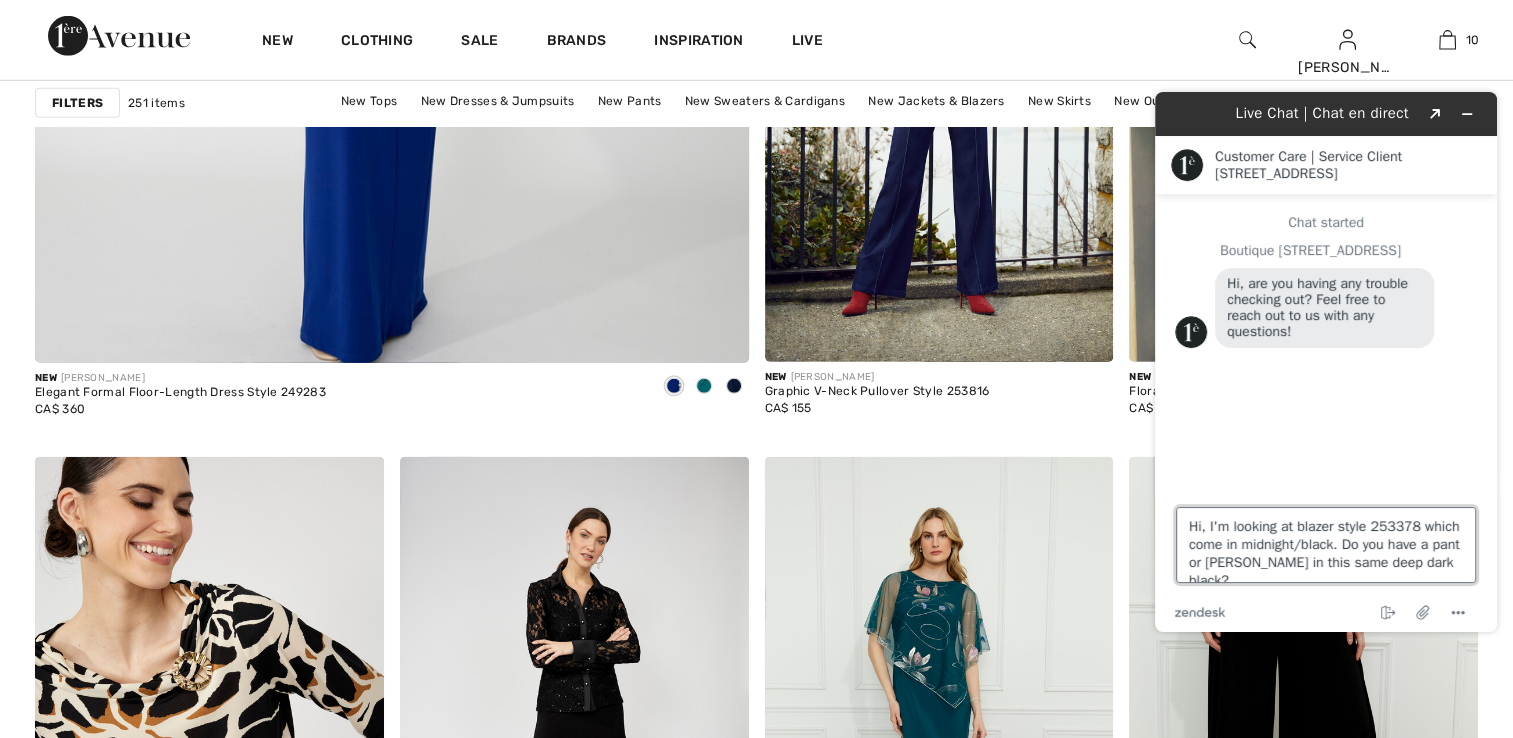 scroll, scrollTop: 6204, scrollLeft: 0, axis: vertical 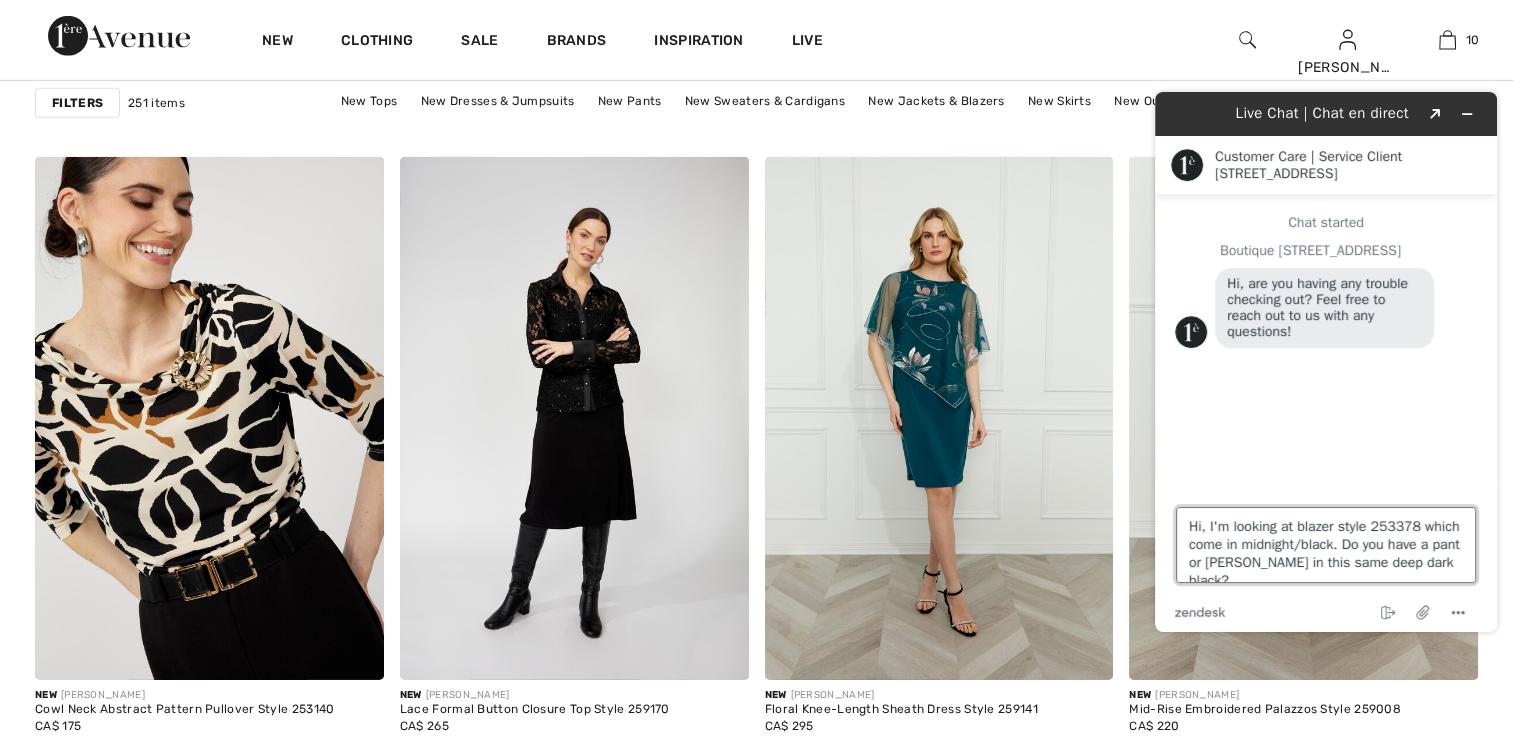 click on "Hi, I'm looking at blazer style 253378 which come in midnight/black. Do you have a pant or jean in this same deep dark black?" at bounding box center [1326, 545] 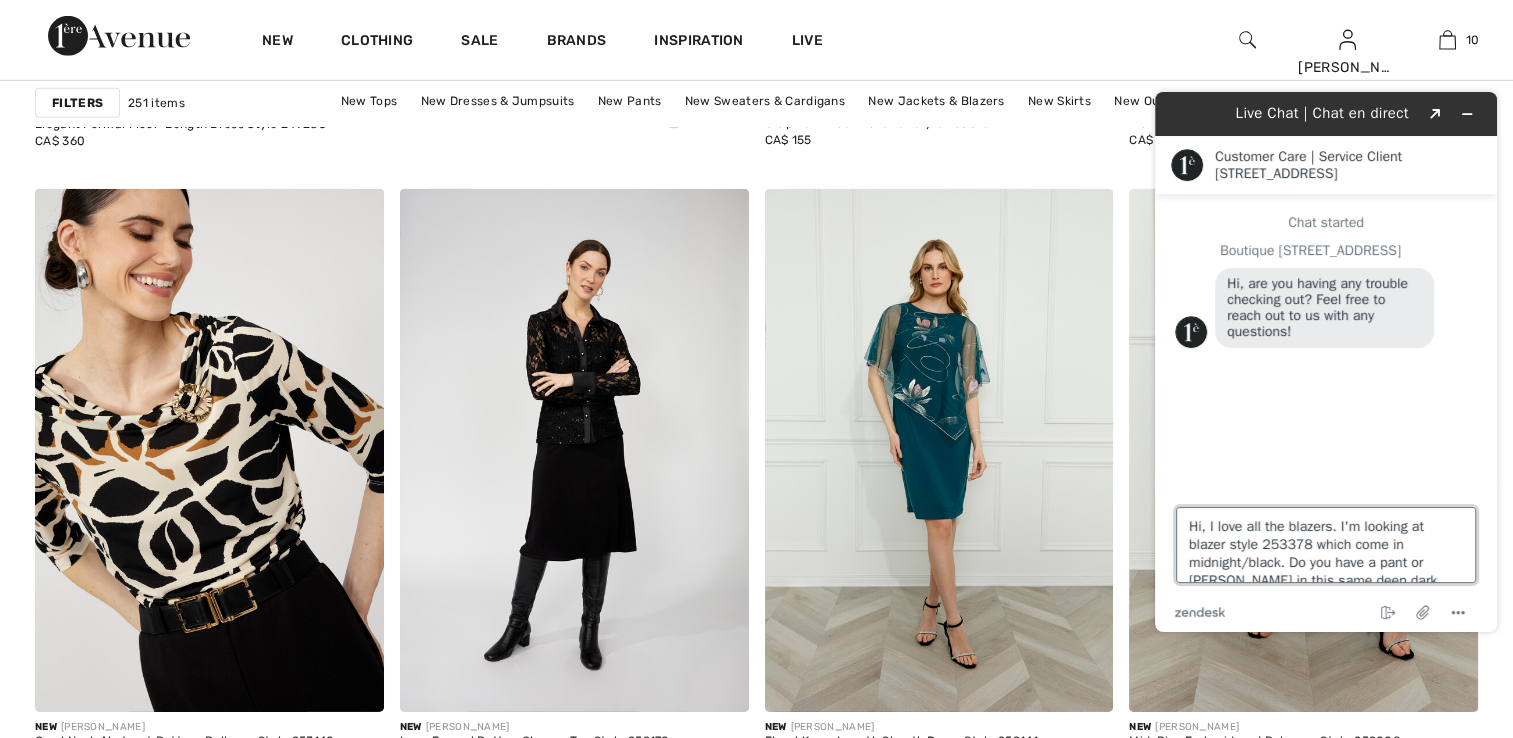 scroll, scrollTop: 6172, scrollLeft: 0, axis: vertical 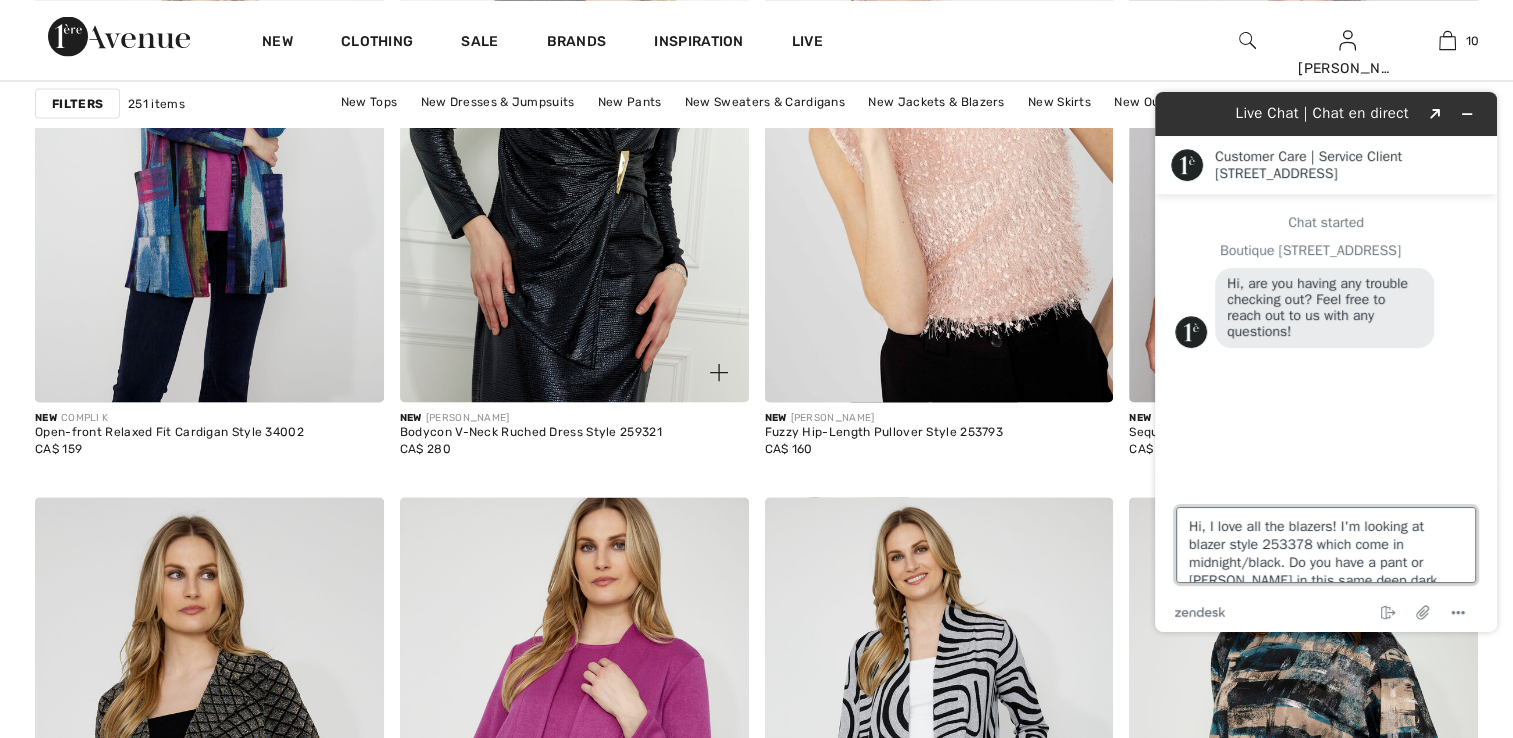 type on "Hi, I love all the blazers! I'm looking at blazer style 253378 which come in midnight/black. Do you have a pant or [PERSON_NAME] in this same deep dark black?" 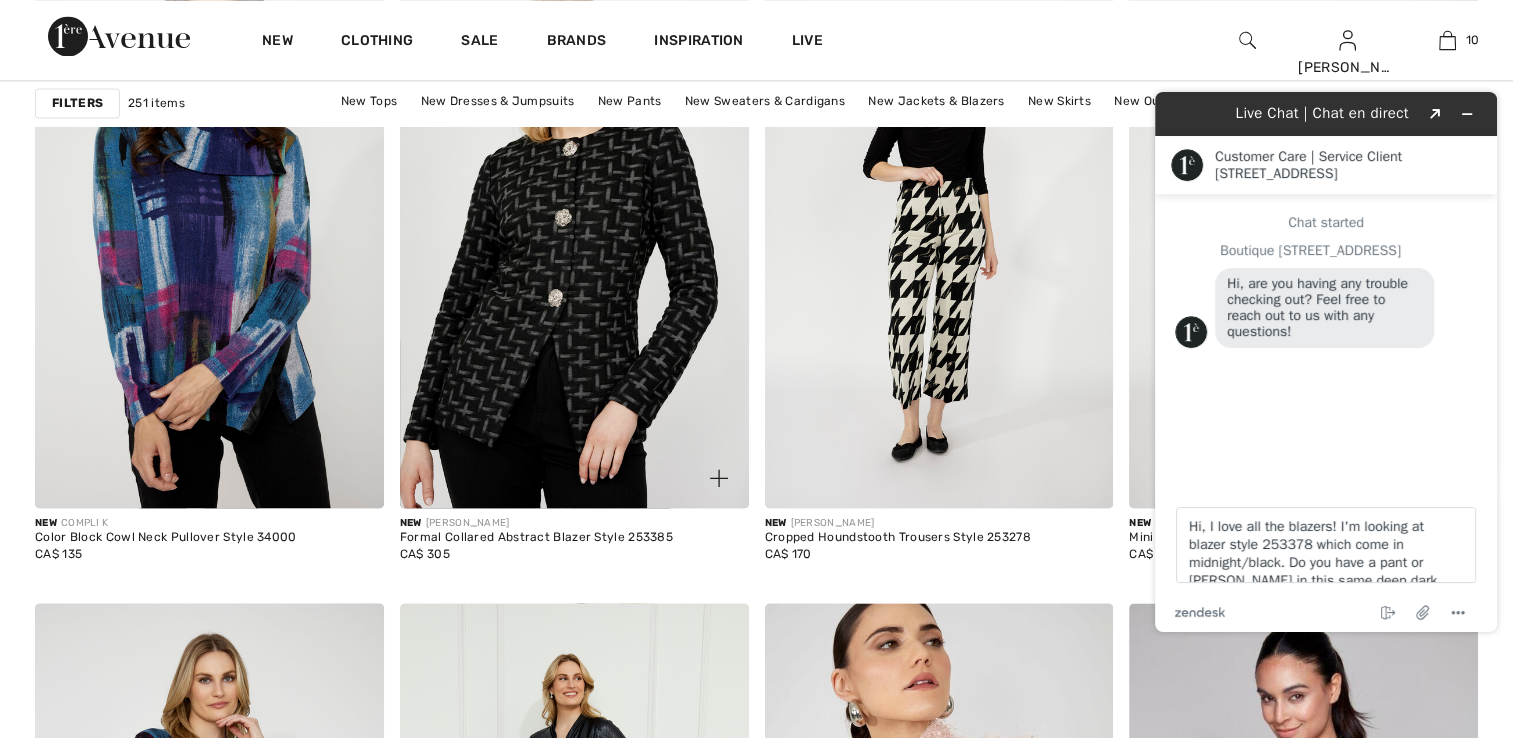 scroll, scrollTop: 3072, scrollLeft: 0, axis: vertical 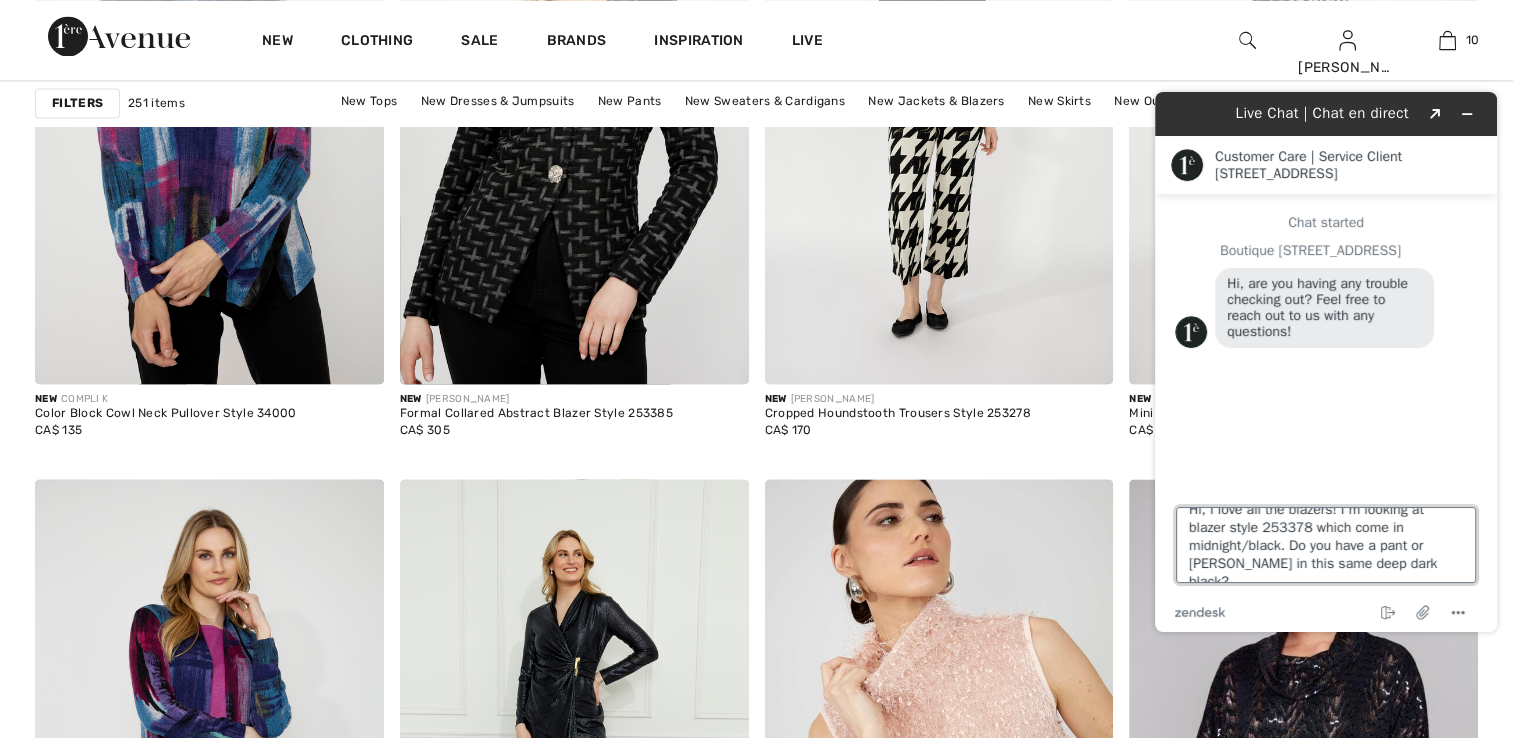 click on "Hi, I love all the blazers! I'm looking at blazer style 253378 which come in midnight/black. Do you have a pant or [PERSON_NAME] in this same deep dark black?" at bounding box center (1326, 545) 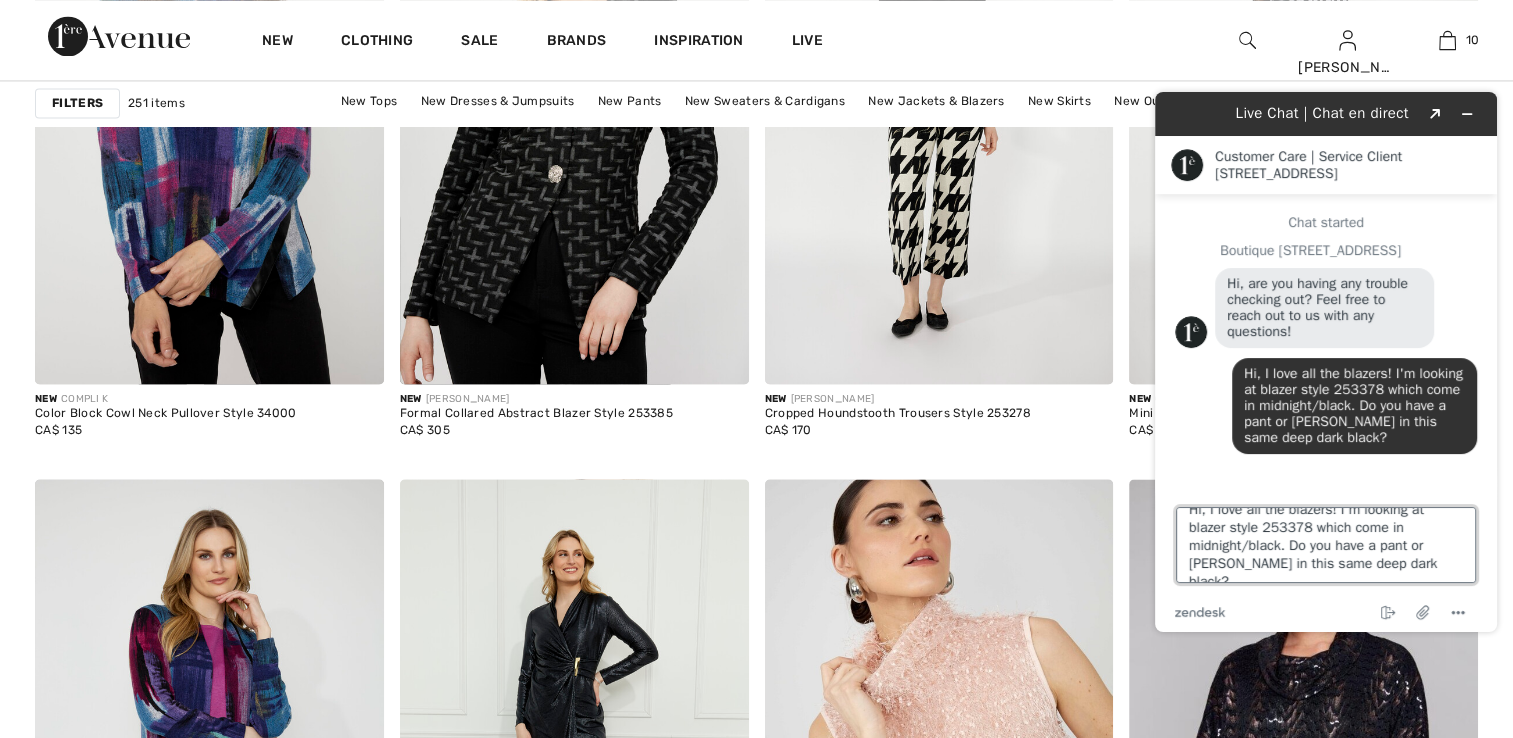 scroll, scrollTop: 0, scrollLeft: 0, axis: both 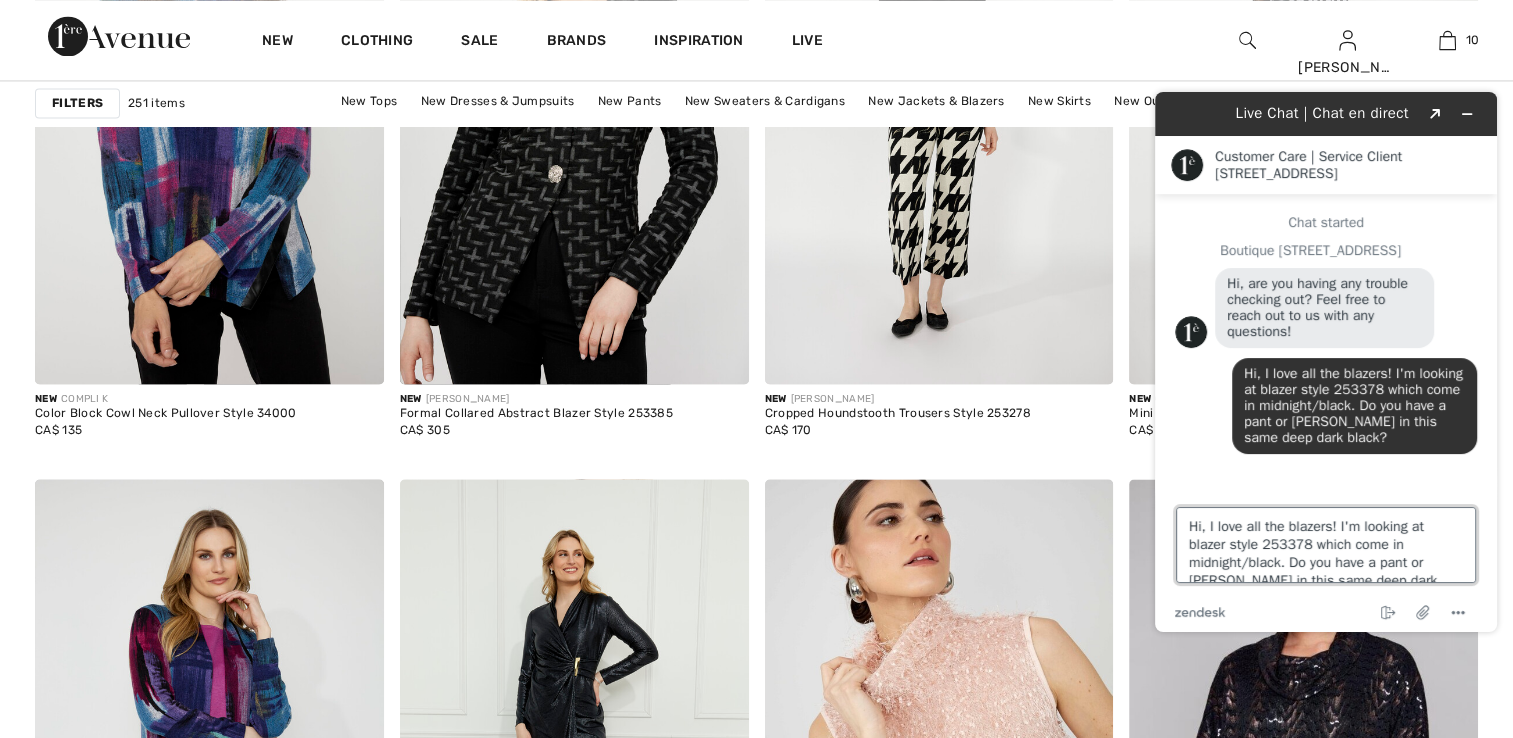 type 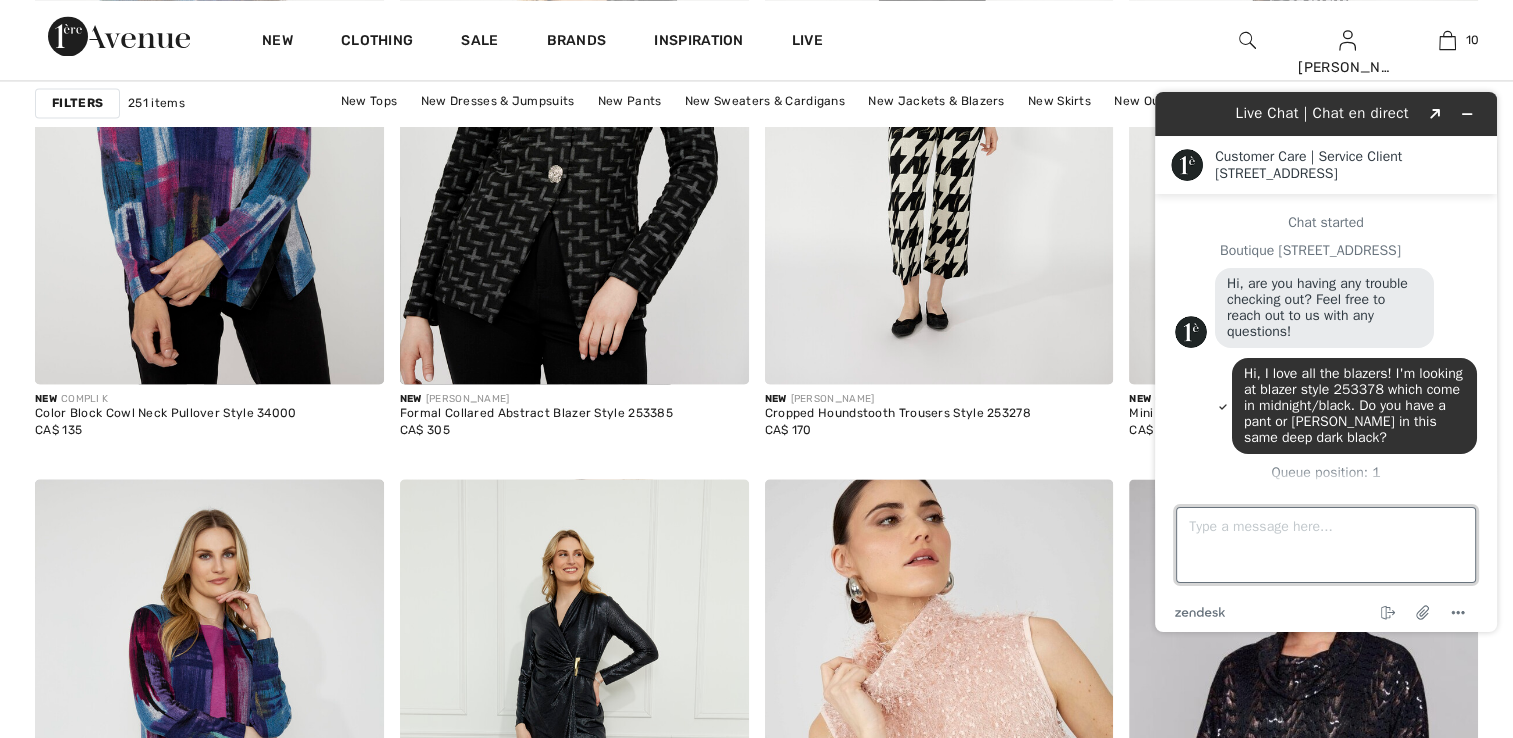 scroll, scrollTop: 8, scrollLeft: 0, axis: vertical 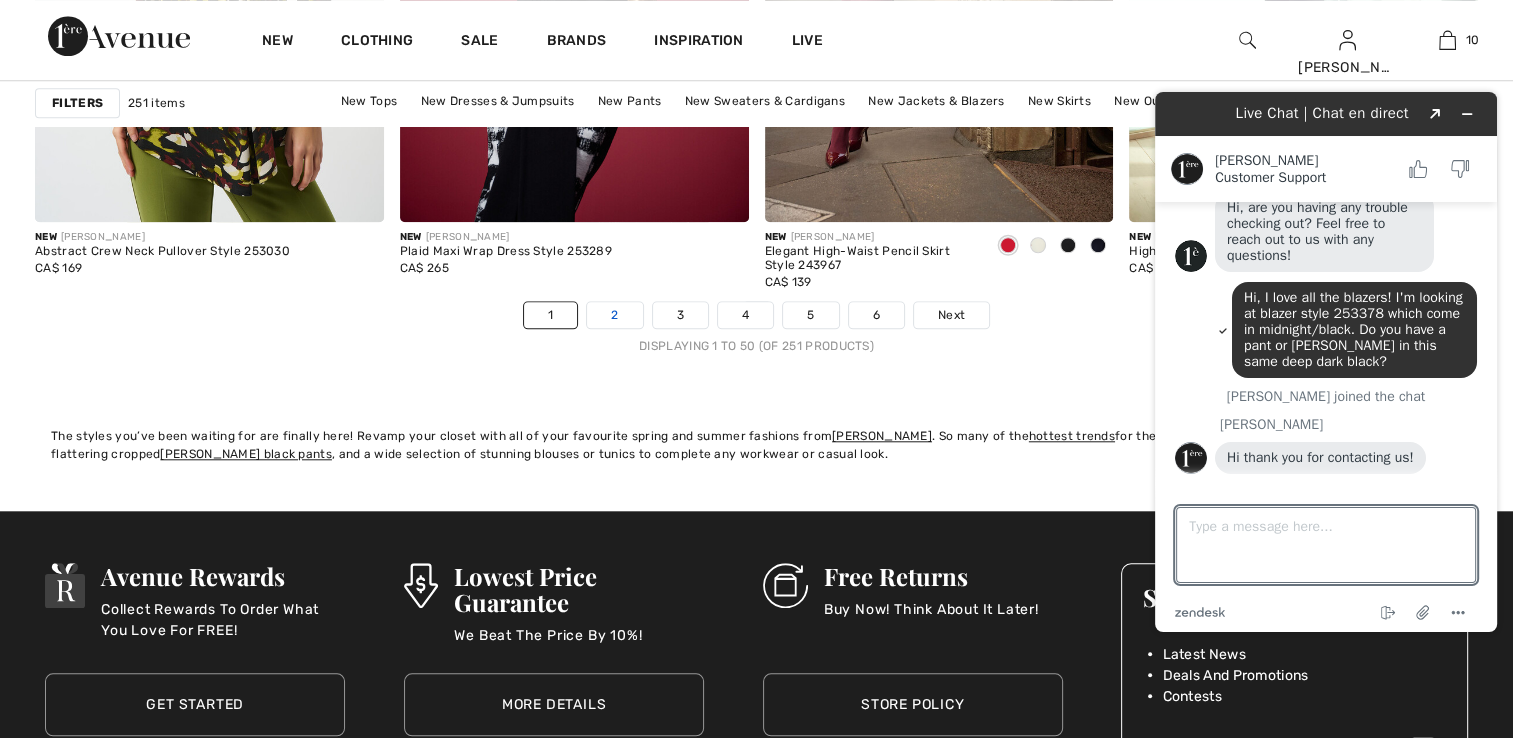 click on "2" at bounding box center (614, 315) 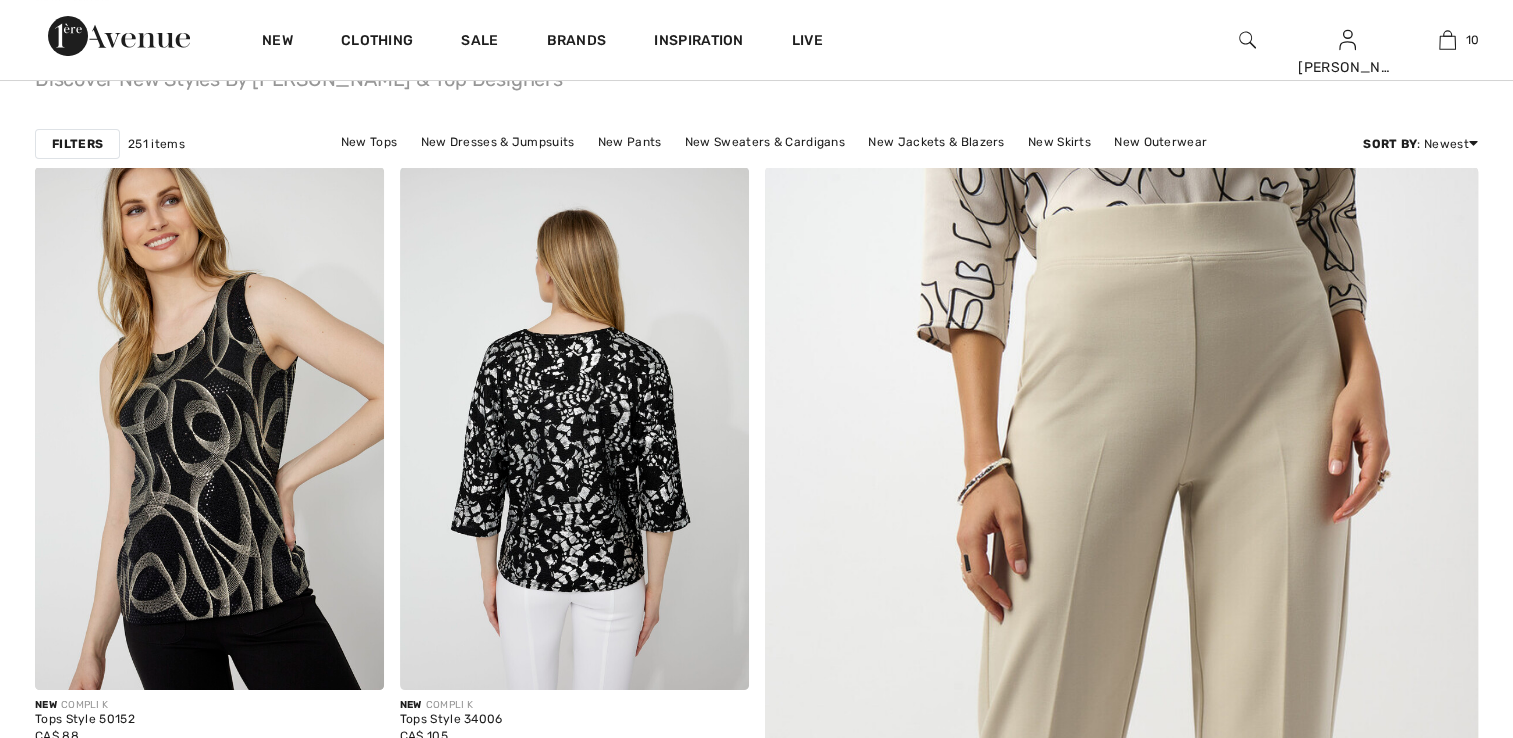 scroll, scrollTop: 296, scrollLeft: 0, axis: vertical 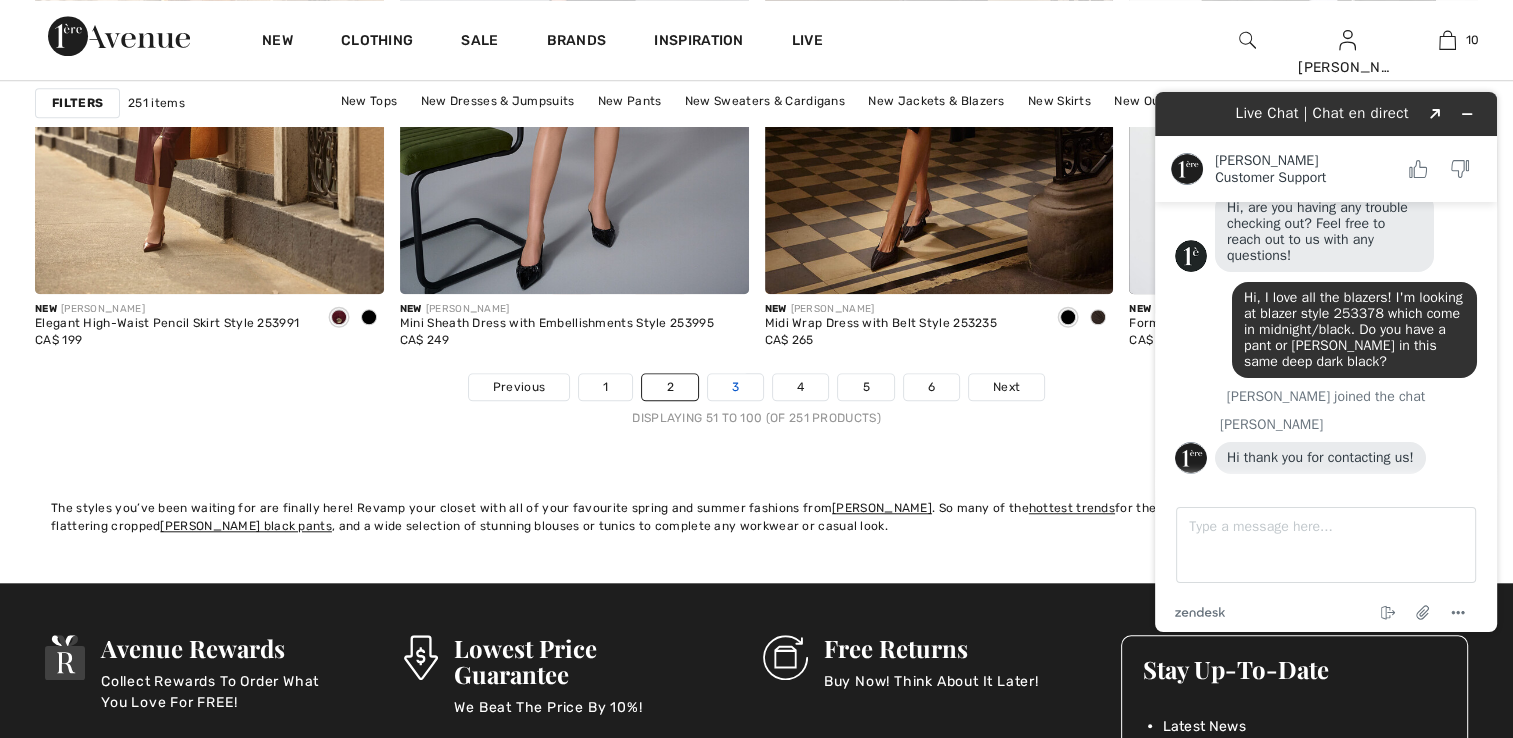 click on "3" at bounding box center (735, 387) 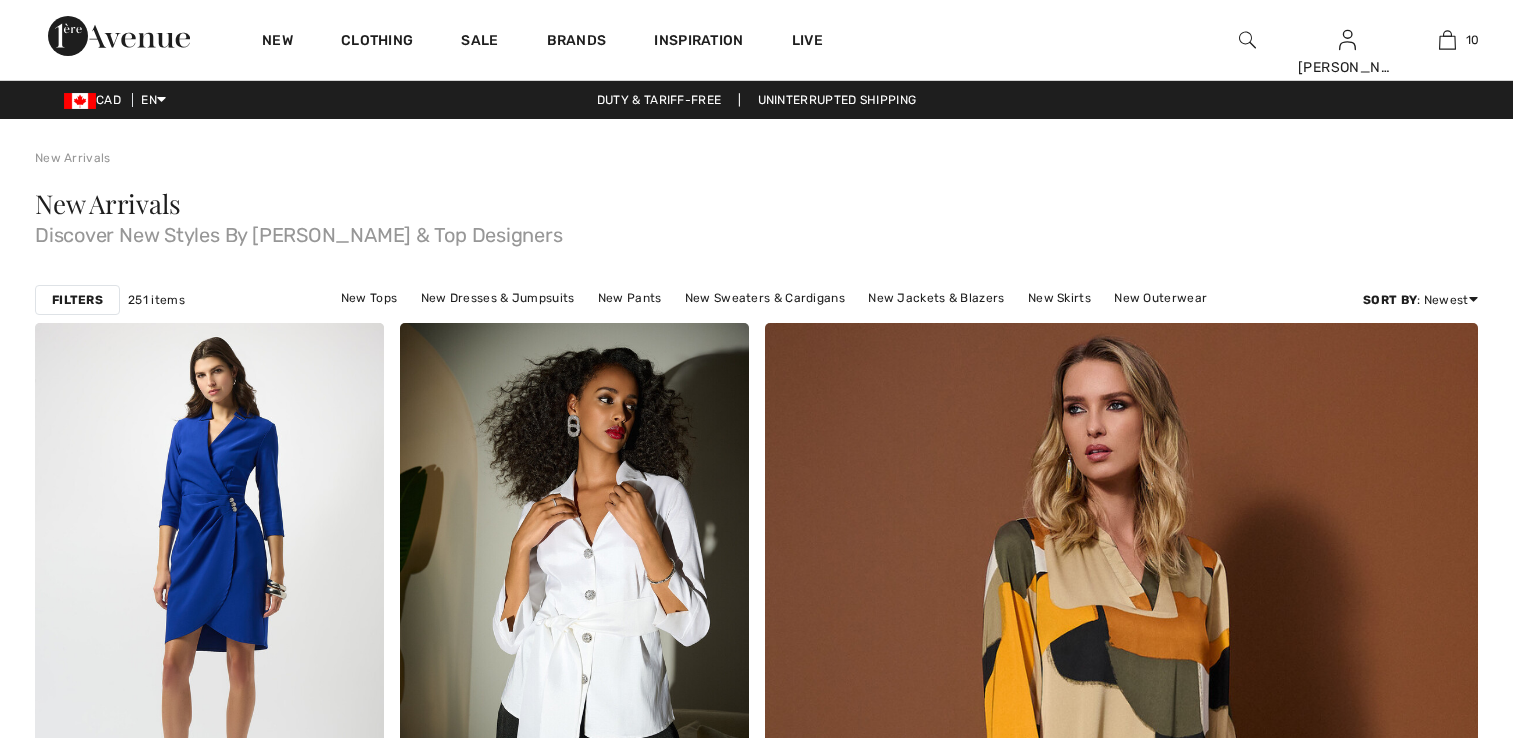scroll, scrollTop: 340, scrollLeft: 0, axis: vertical 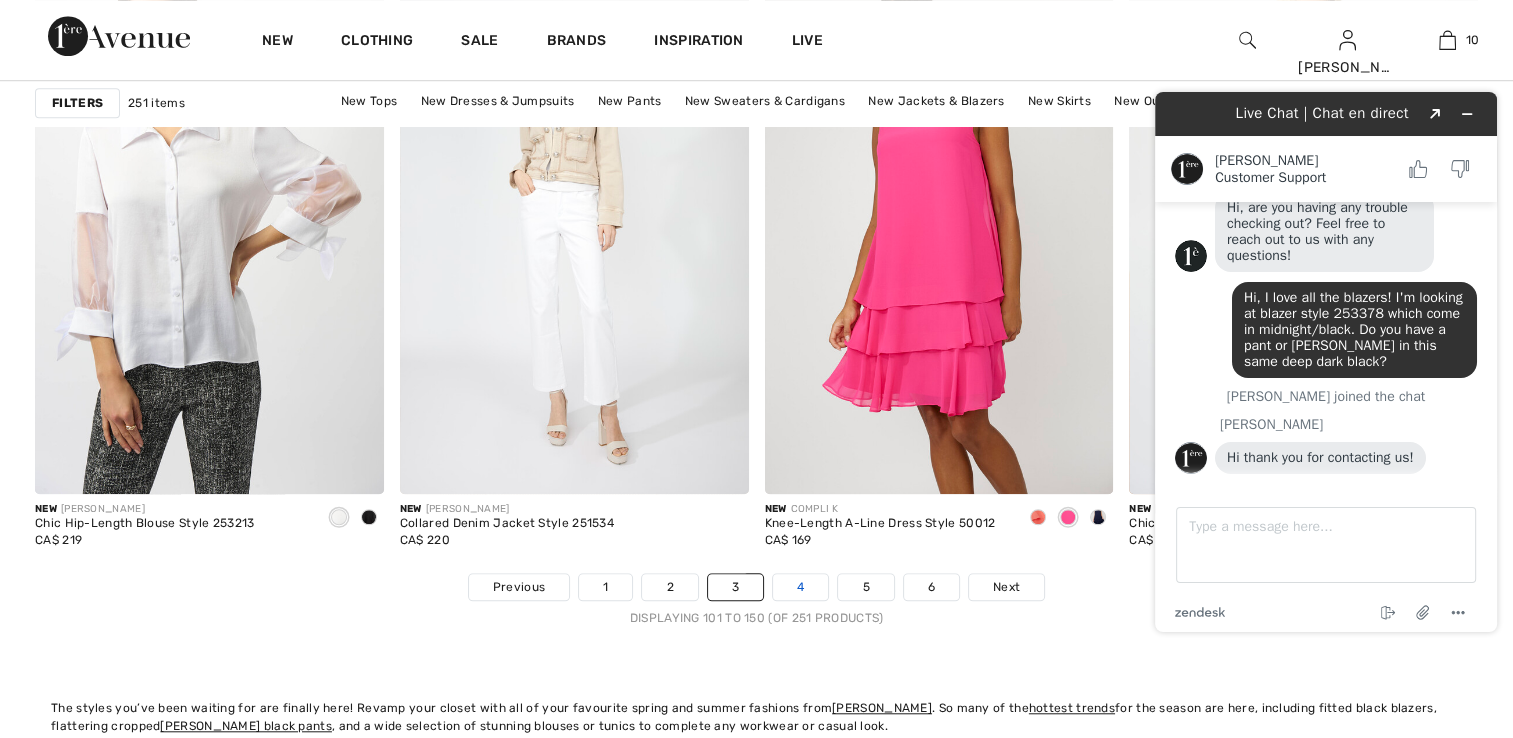 click on "4" at bounding box center (800, 587) 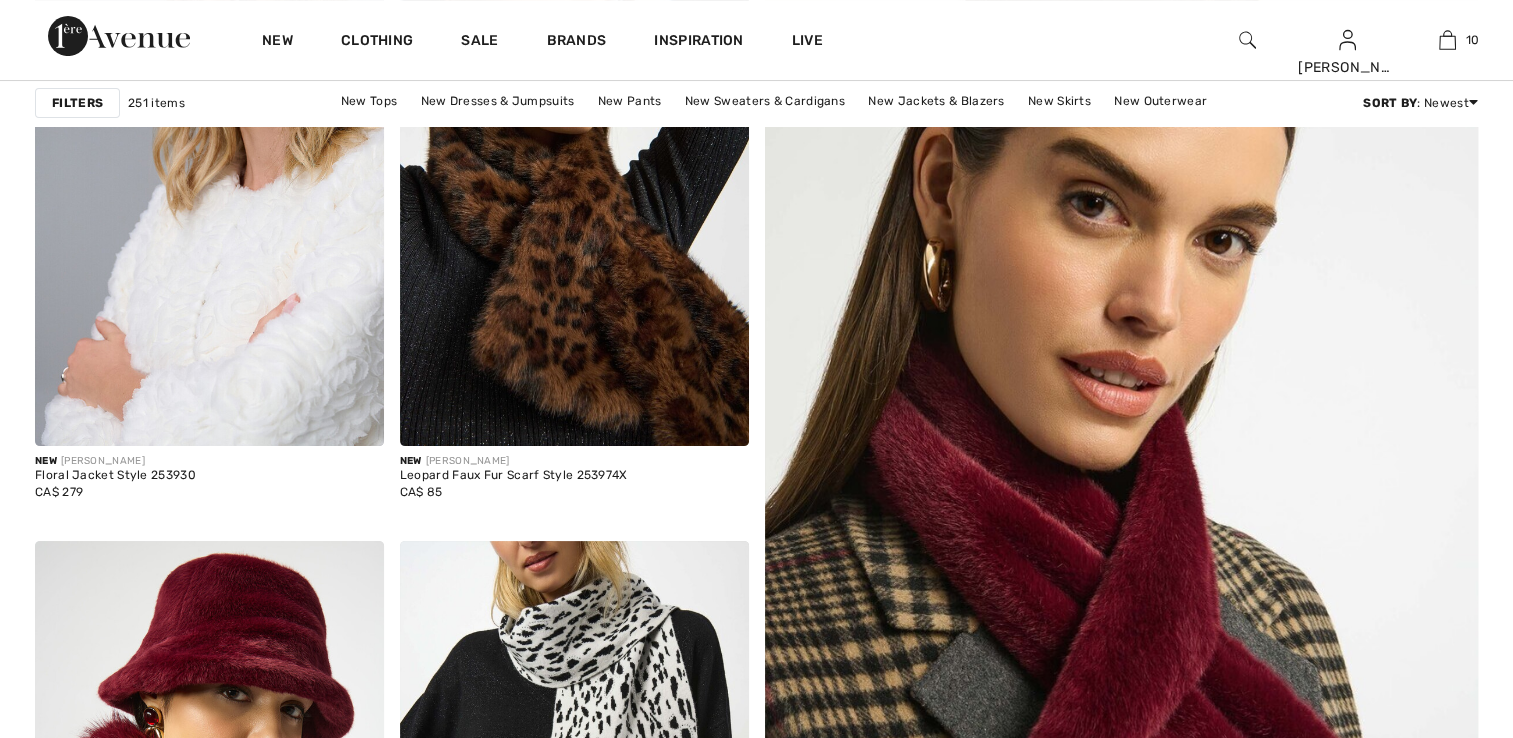 scroll, scrollTop: 665, scrollLeft: 0, axis: vertical 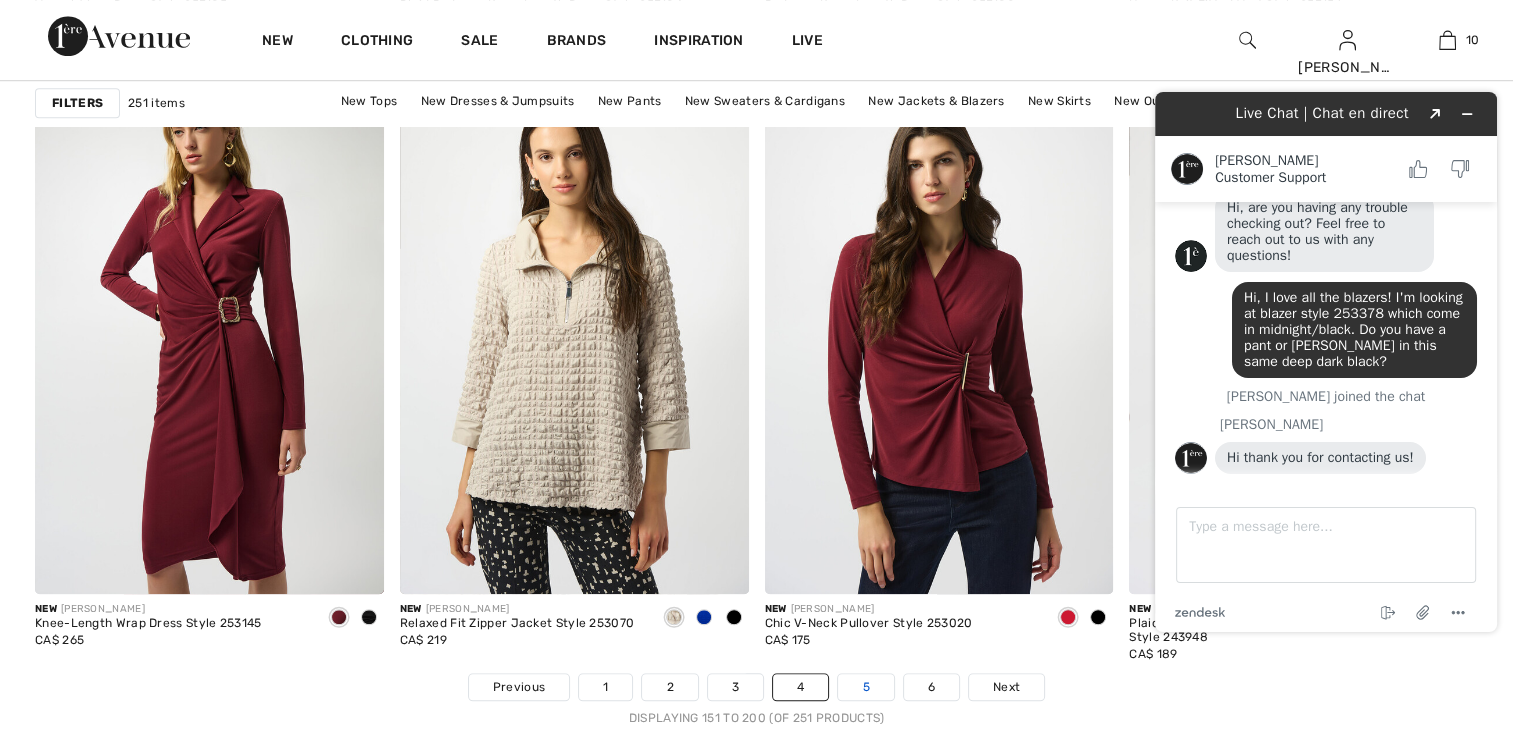click on "5" at bounding box center [865, 687] 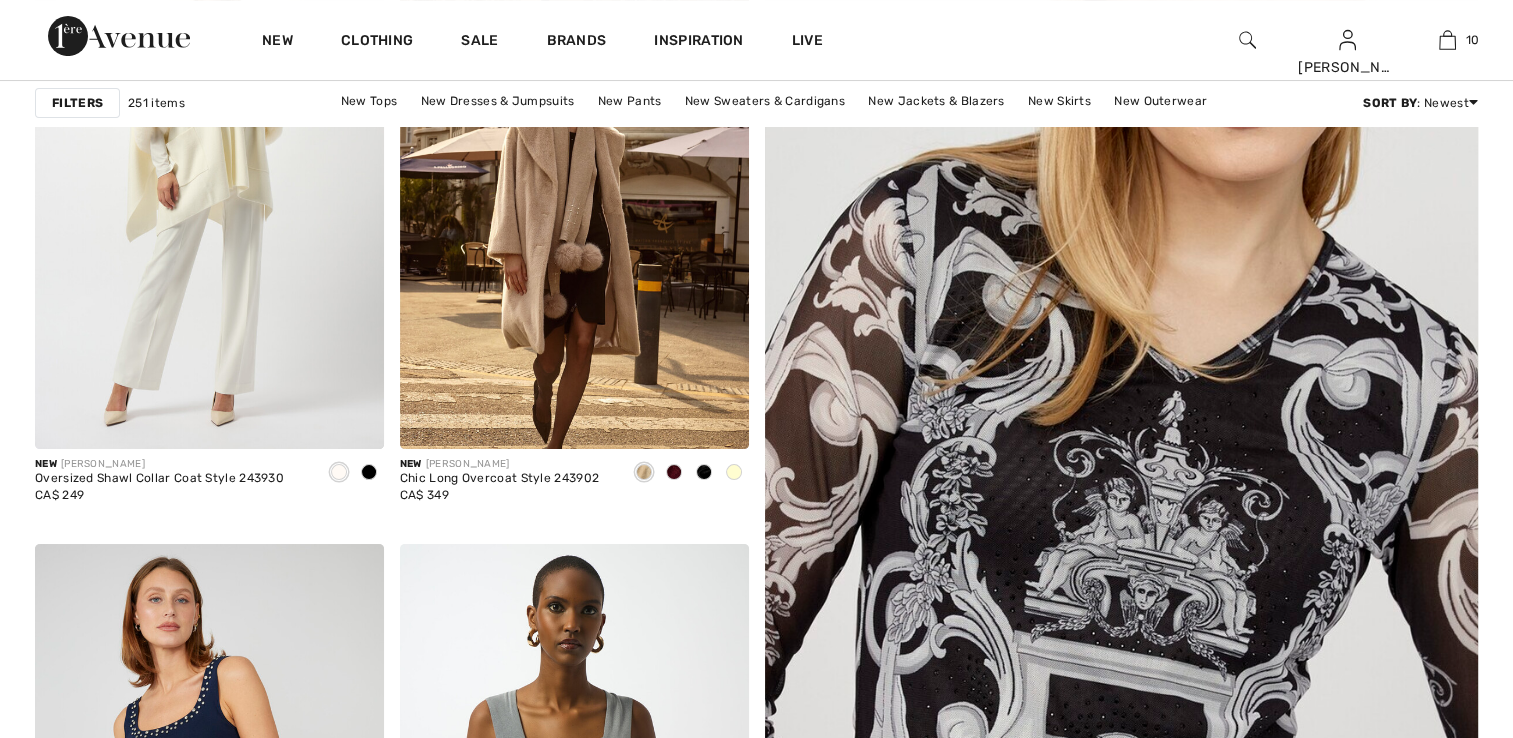 scroll, scrollTop: 400, scrollLeft: 0, axis: vertical 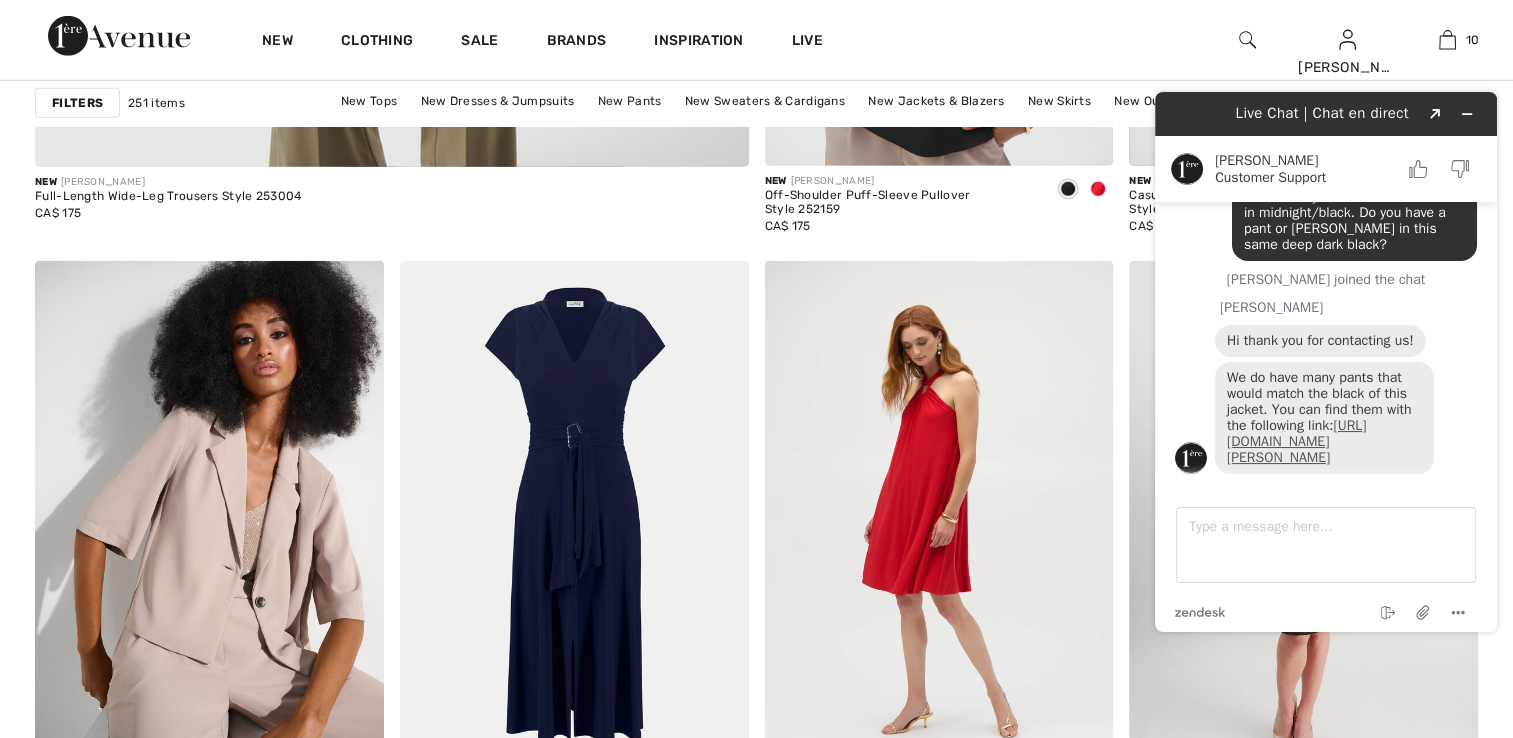 click on "[URL][DOMAIN_NAME][PERSON_NAME]" at bounding box center [1297, 441] 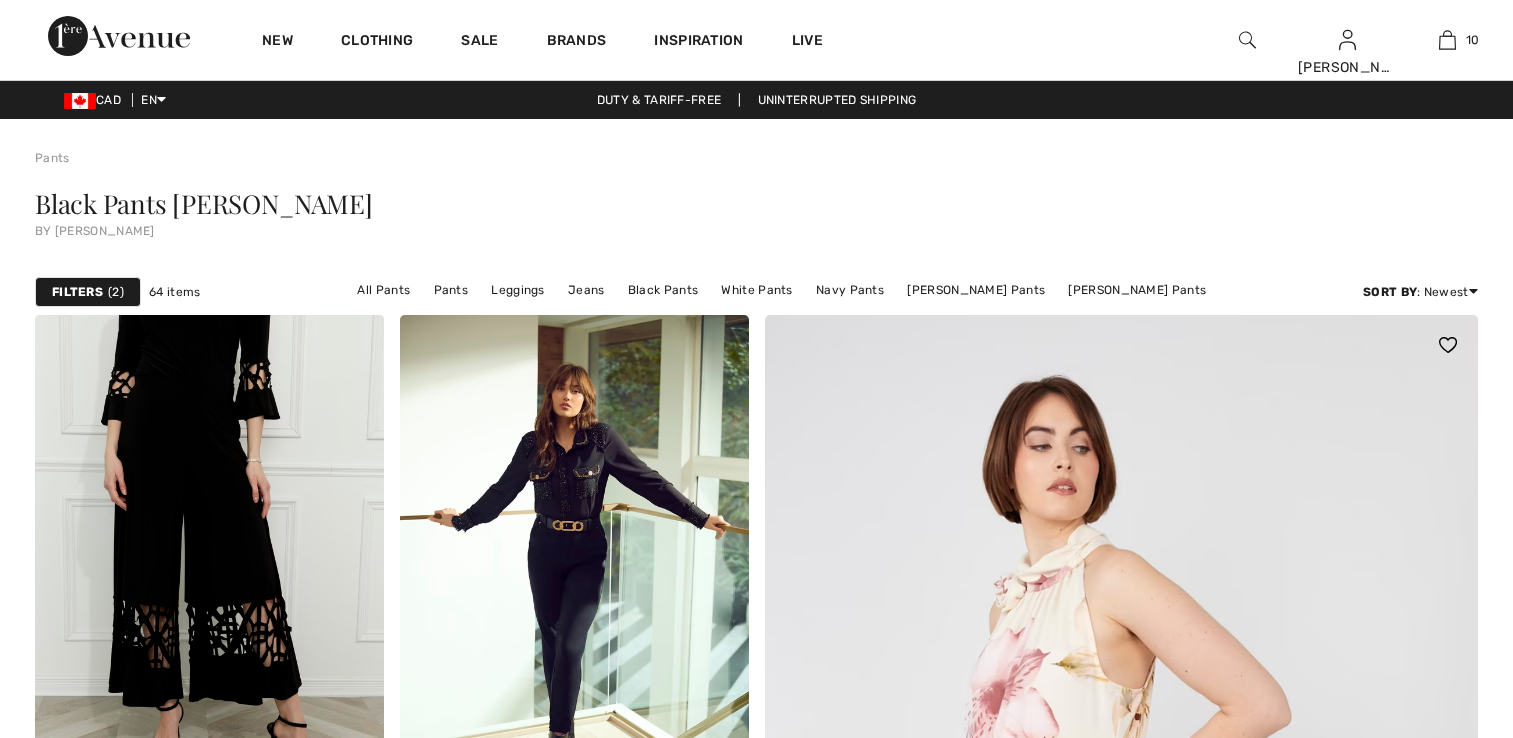 scroll, scrollTop: 0, scrollLeft: 0, axis: both 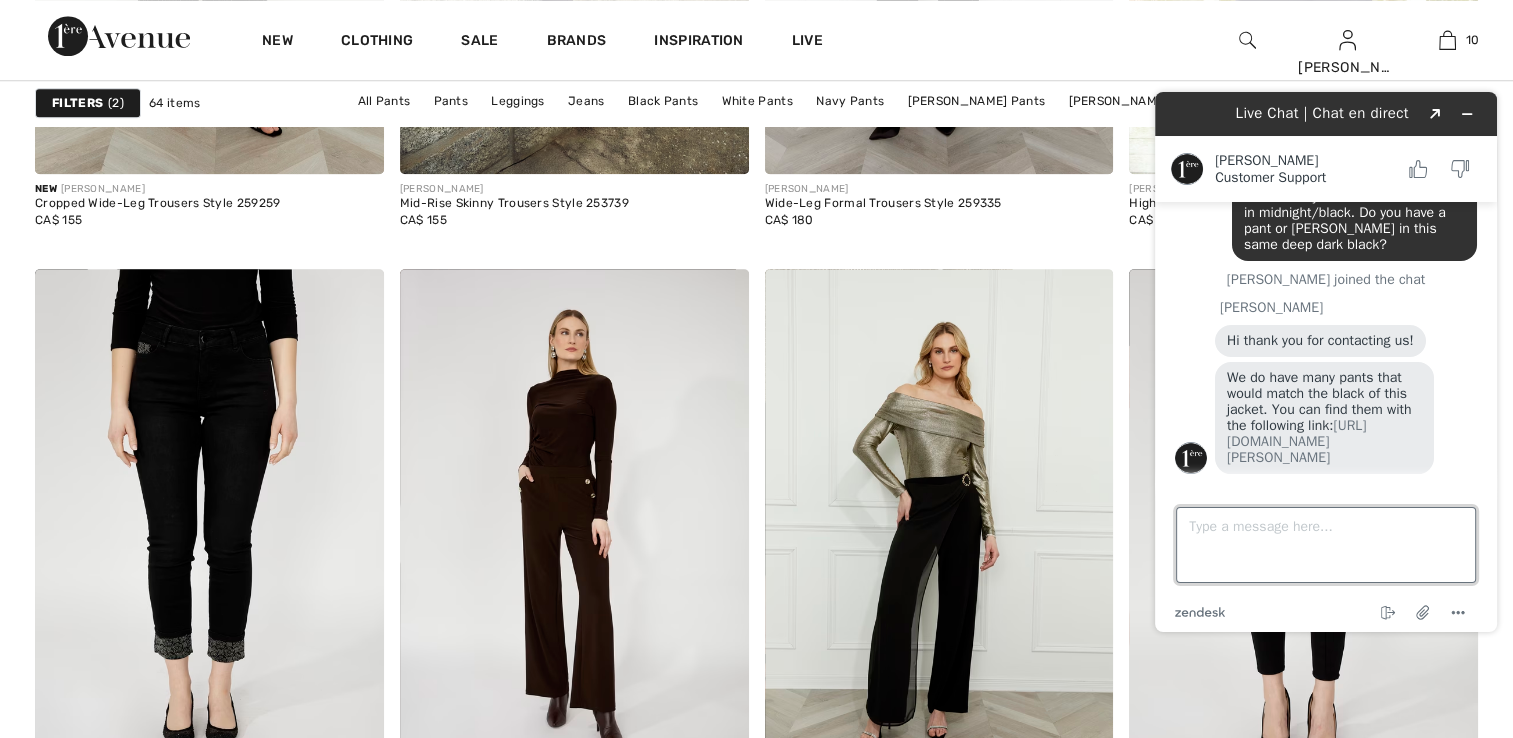click on "Type a message here..." at bounding box center (1326, 545) 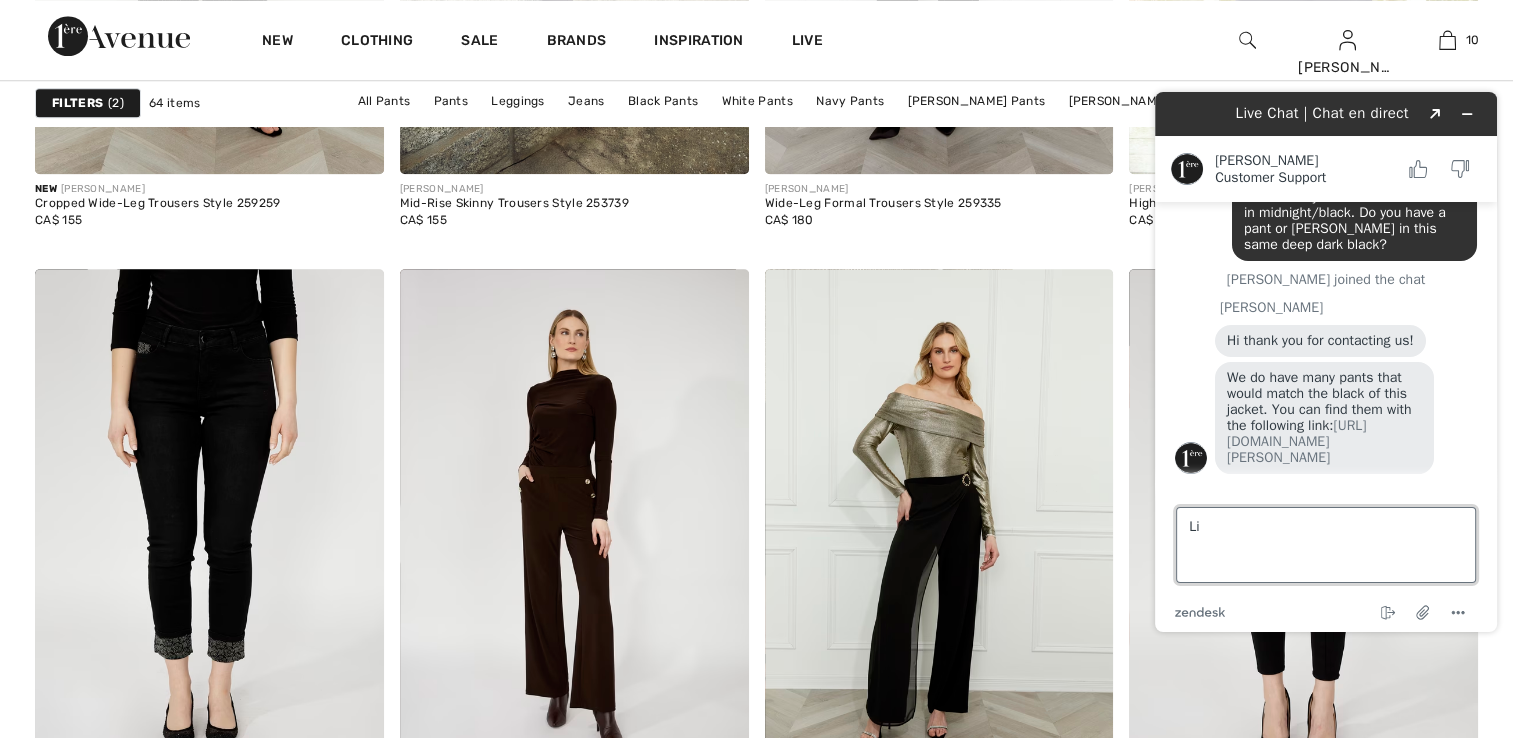 type on "L" 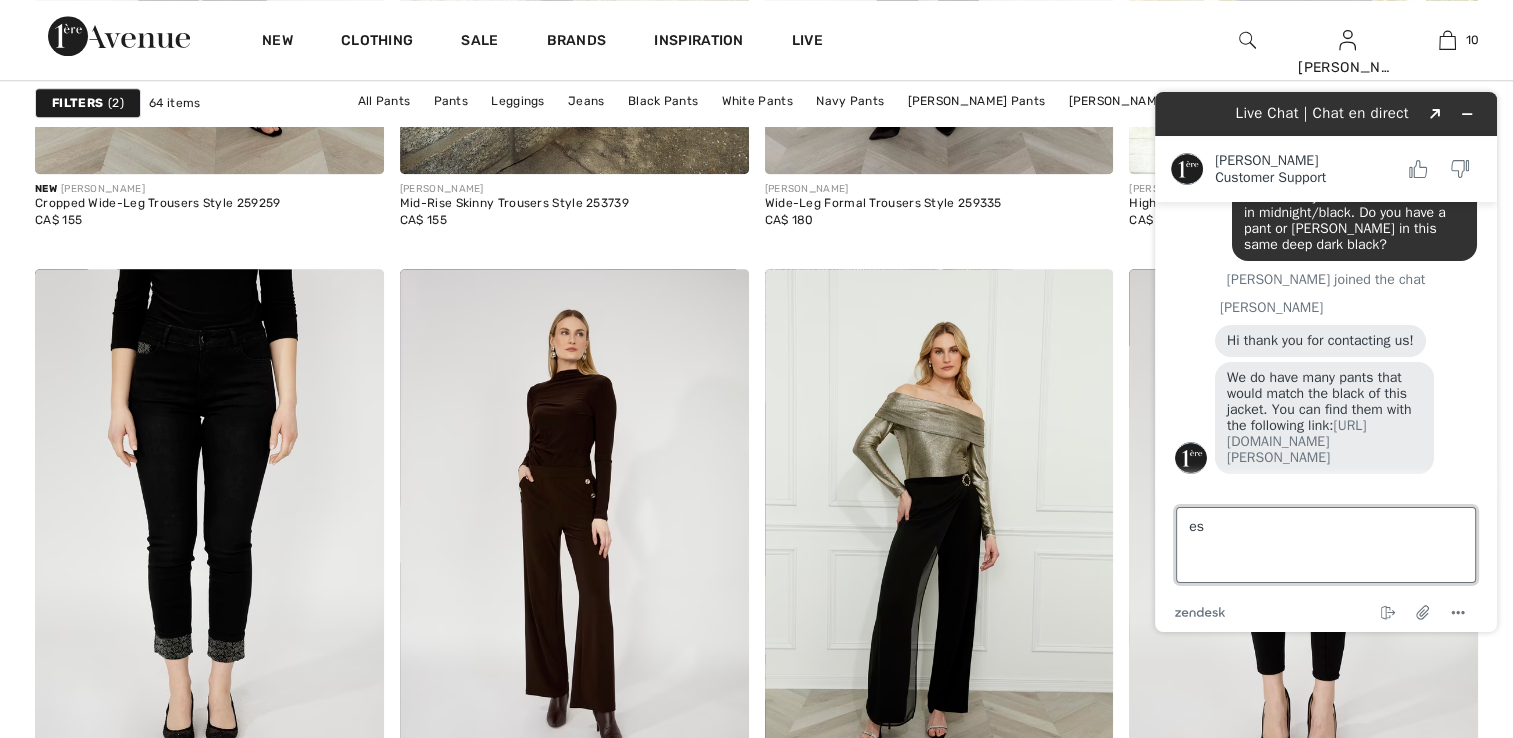 type on "s" 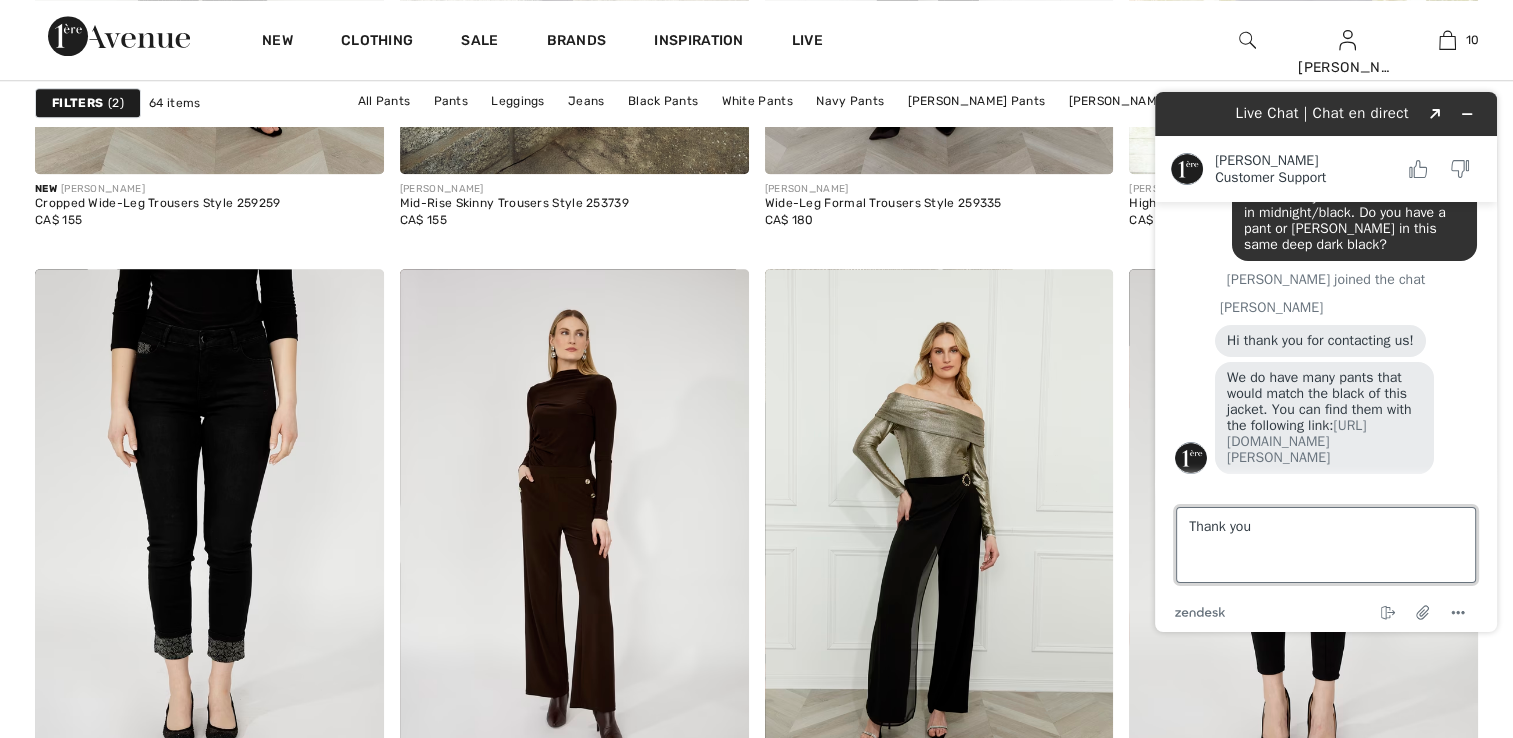 type on "Thank you." 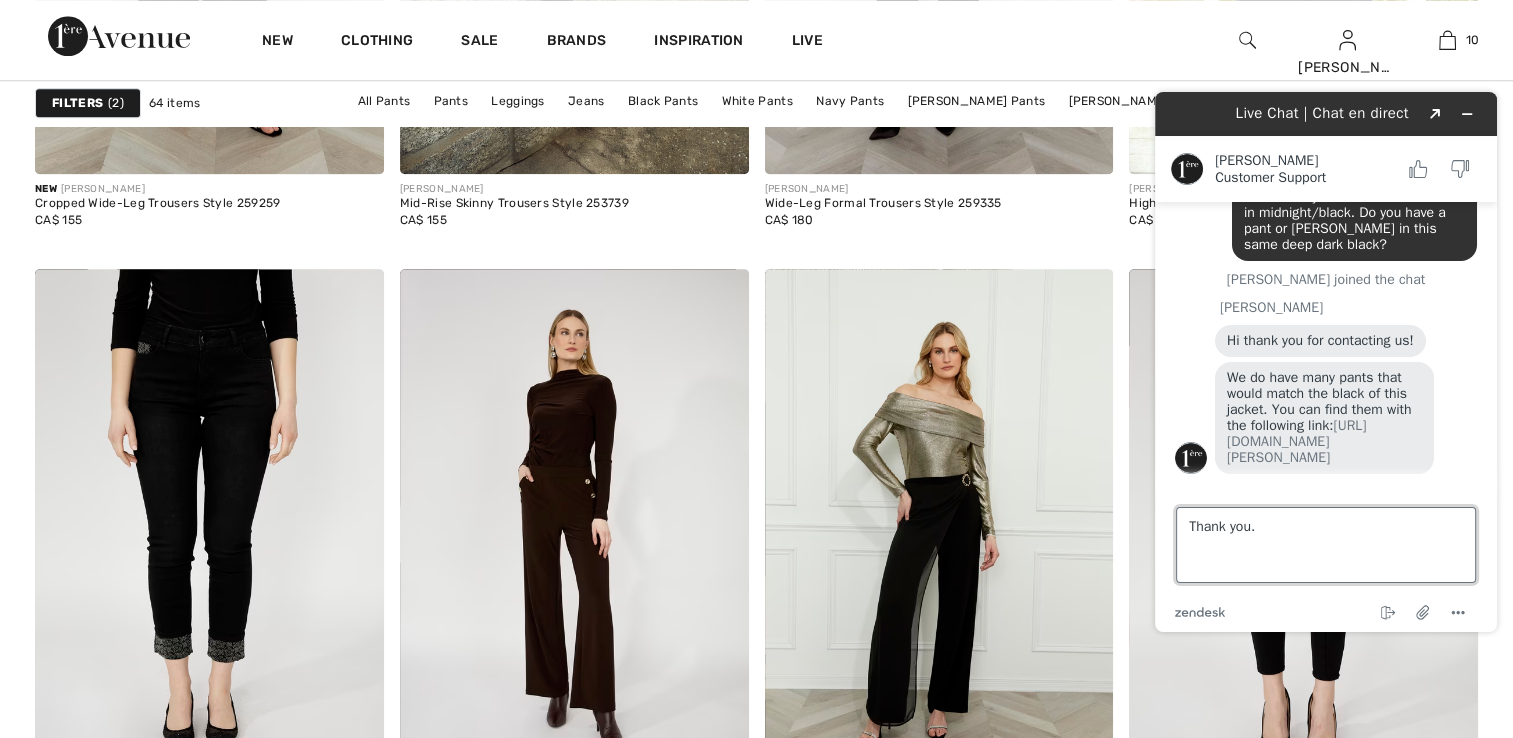 type 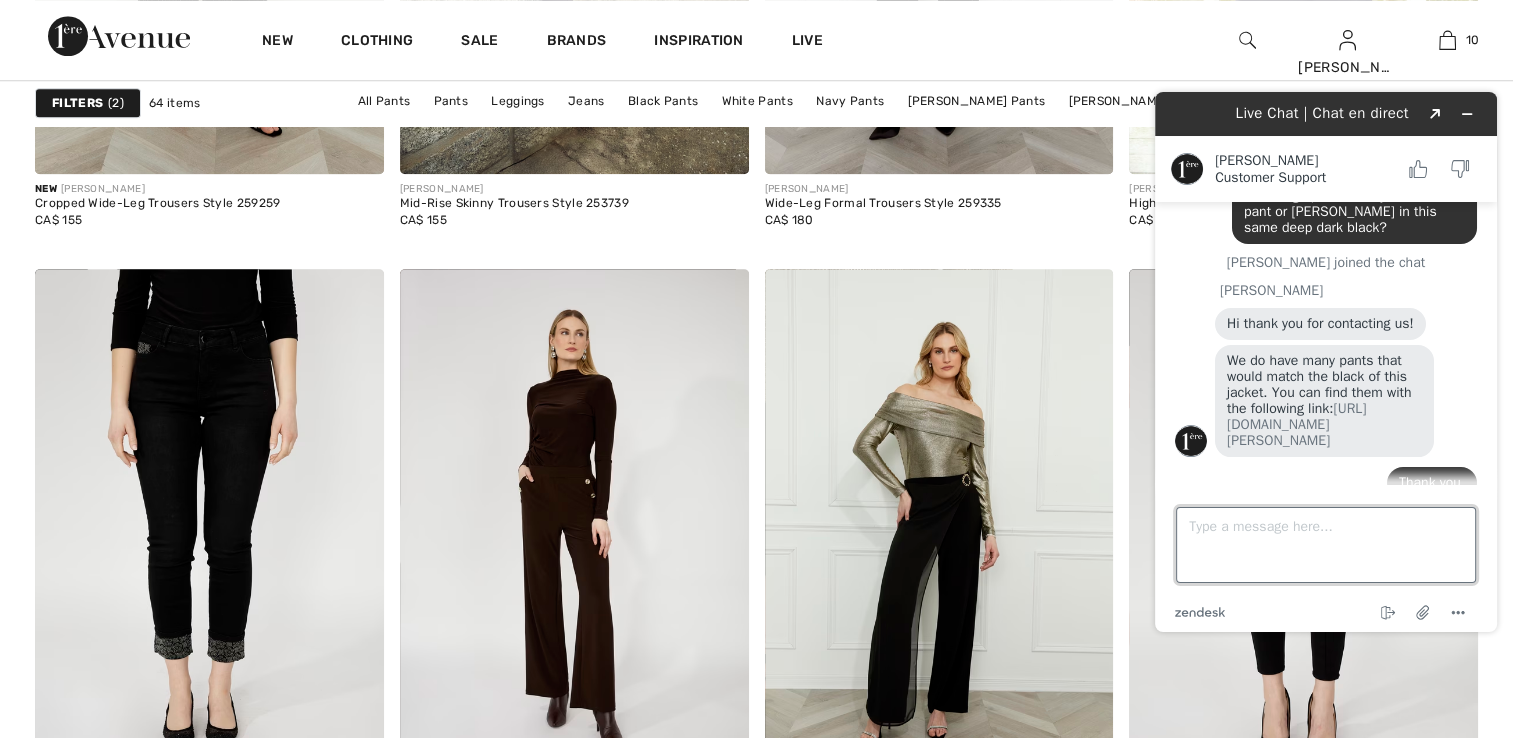 scroll, scrollTop: 260, scrollLeft: 0, axis: vertical 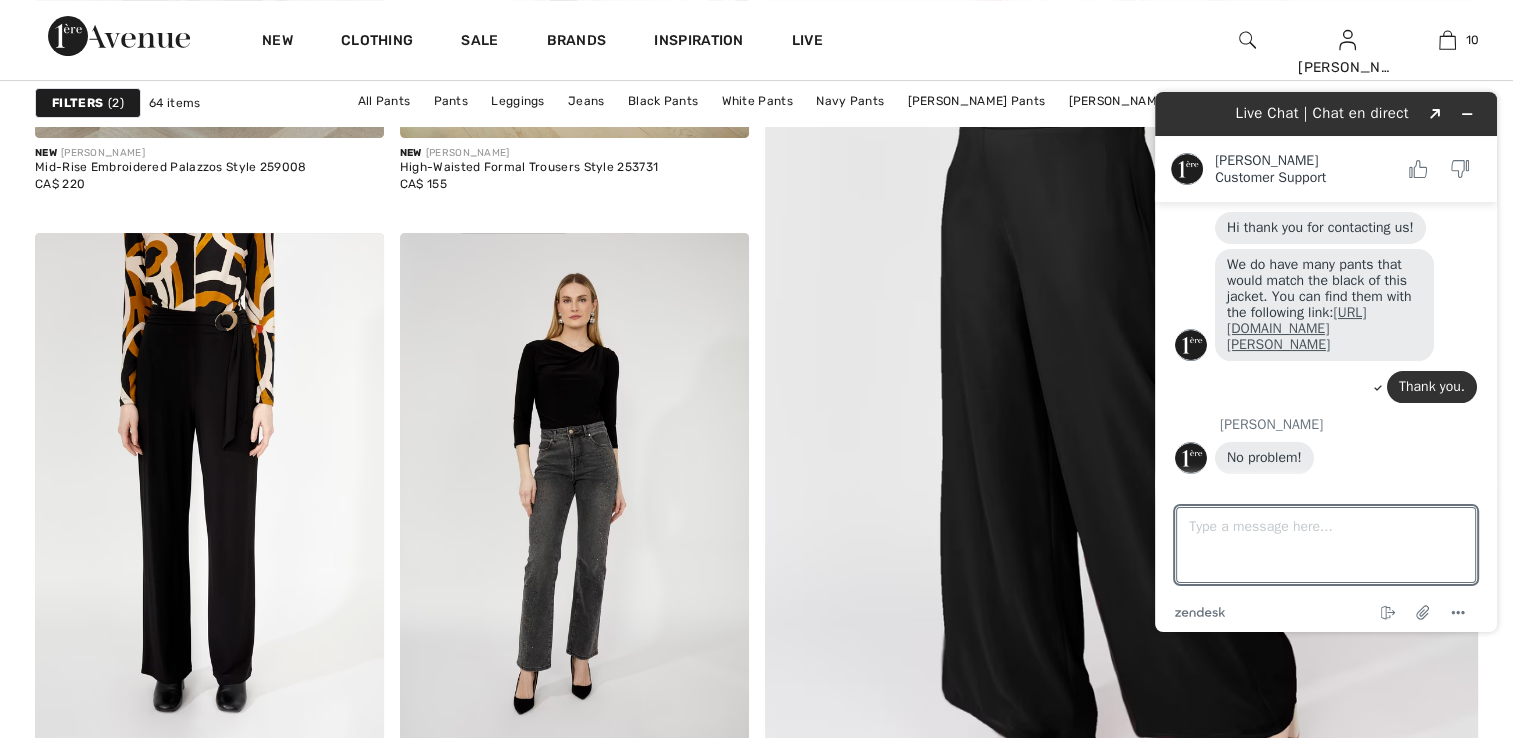 click on "[URL][DOMAIN_NAME][PERSON_NAME]" at bounding box center [1297, 328] 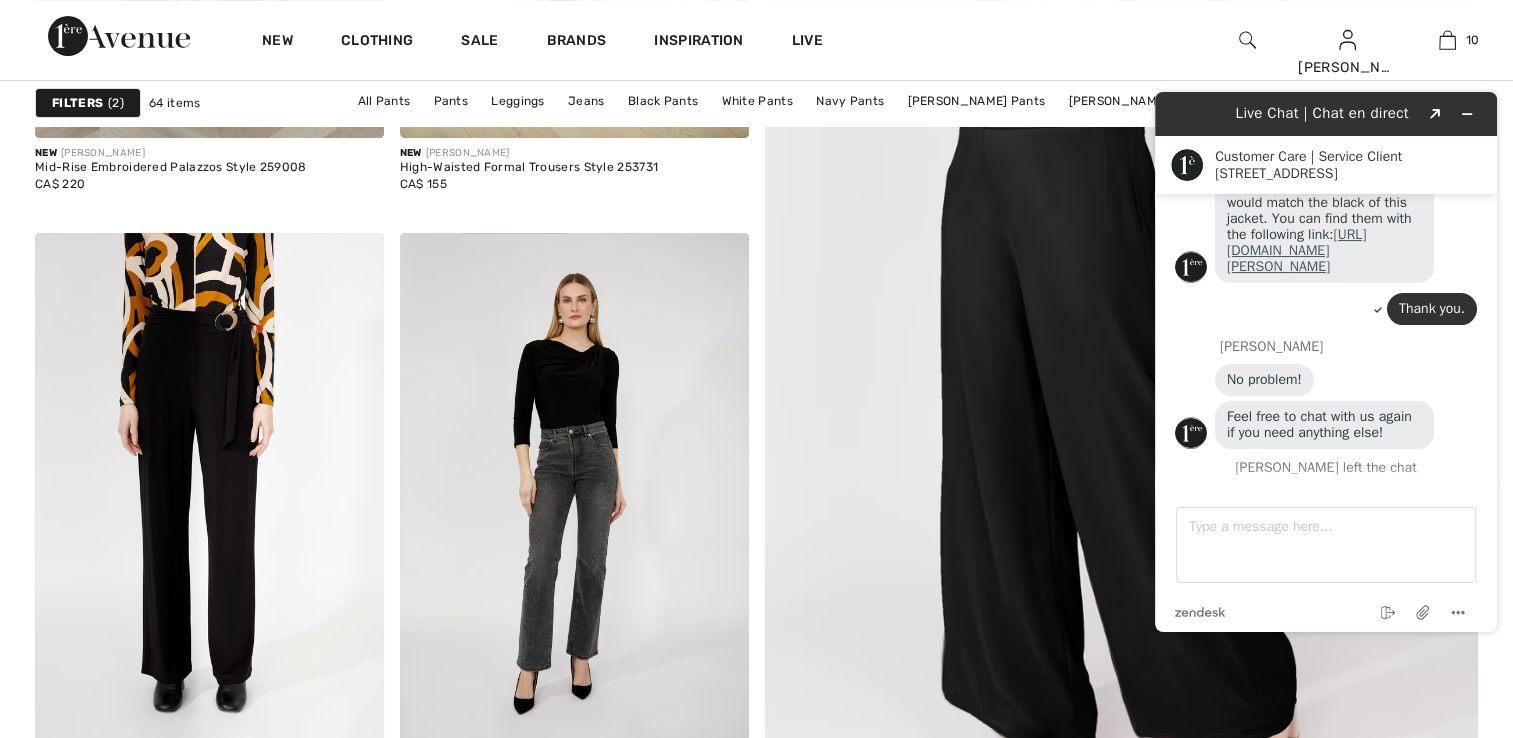 scroll, scrollTop: 481, scrollLeft: 0, axis: vertical 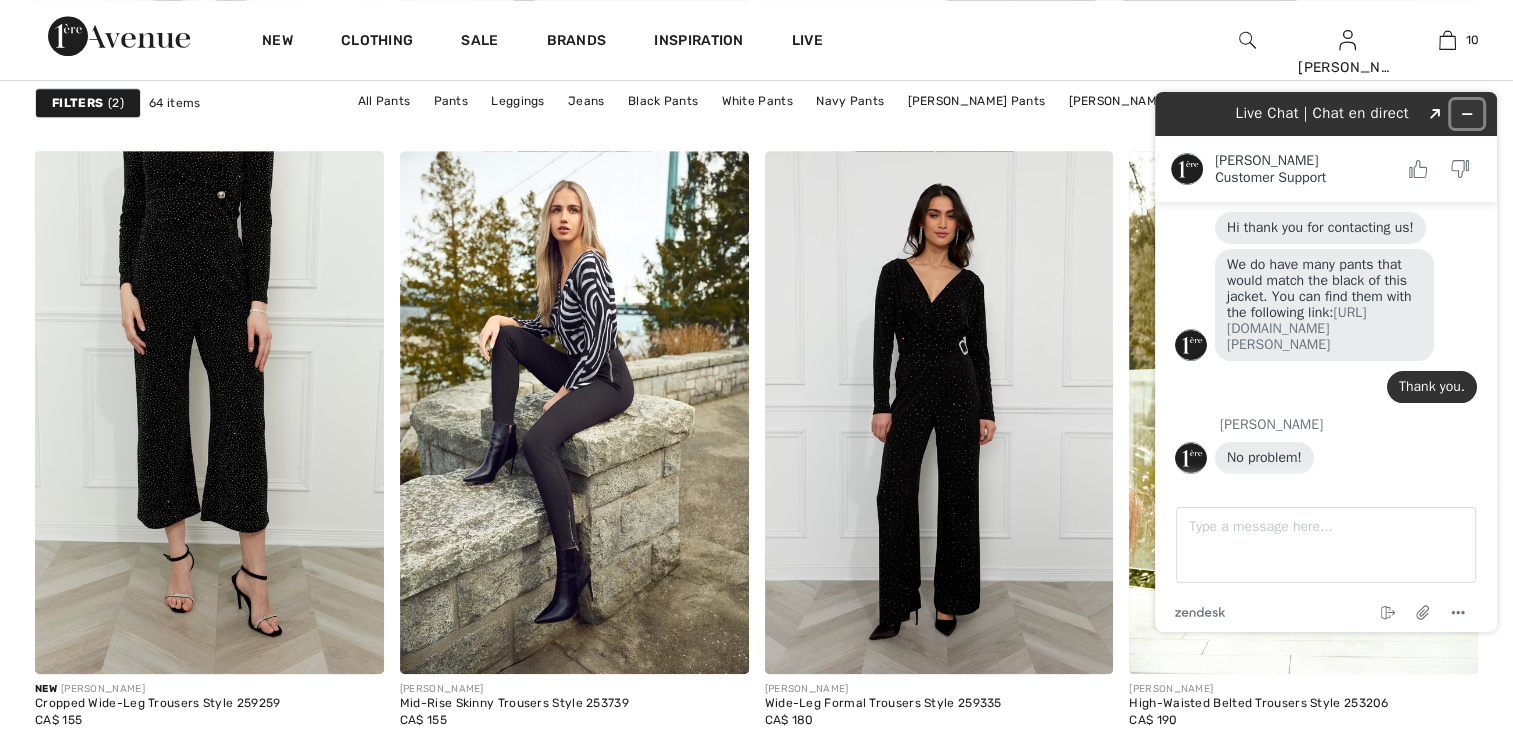 click 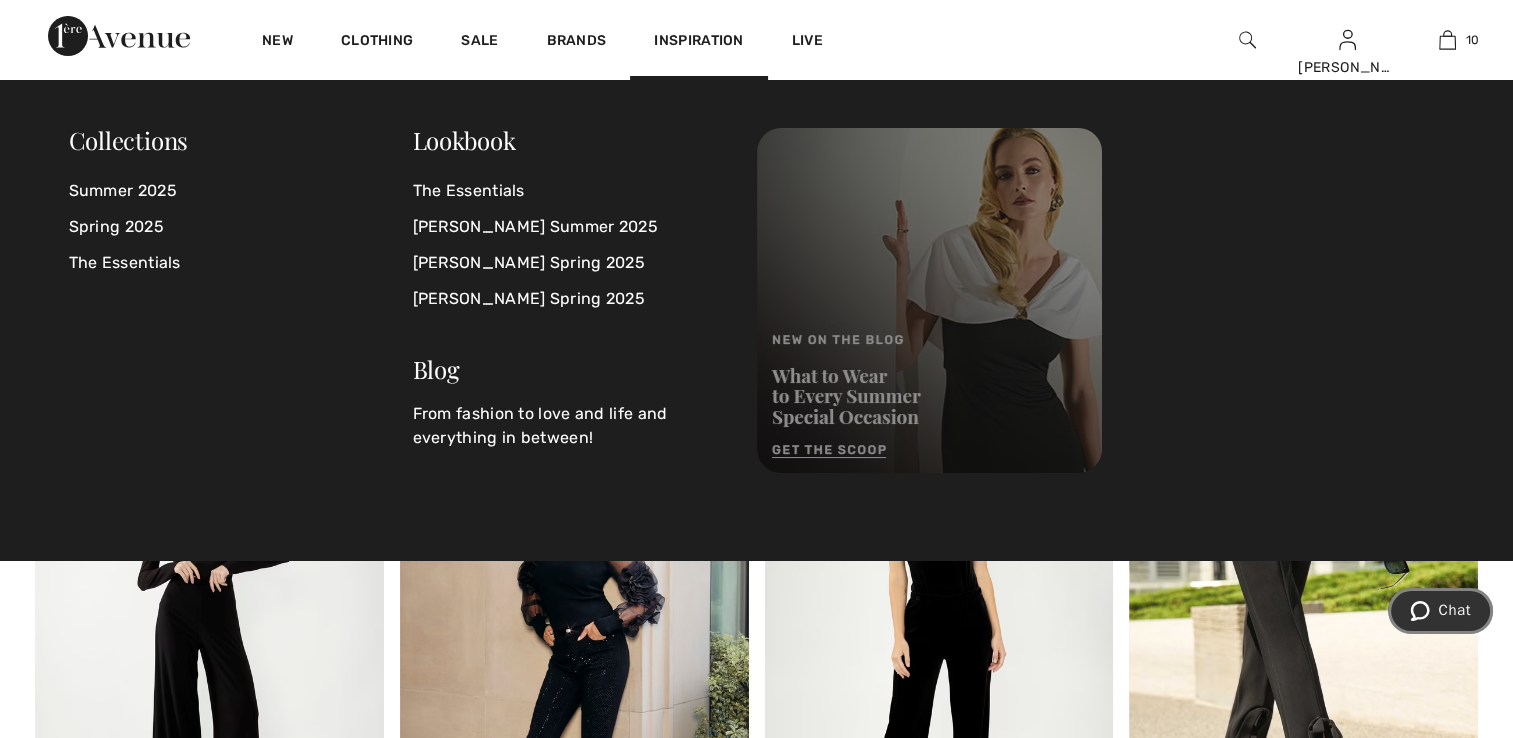 scroll, scrollTop: 7400, scrollLeft: 0, axis: vertical 